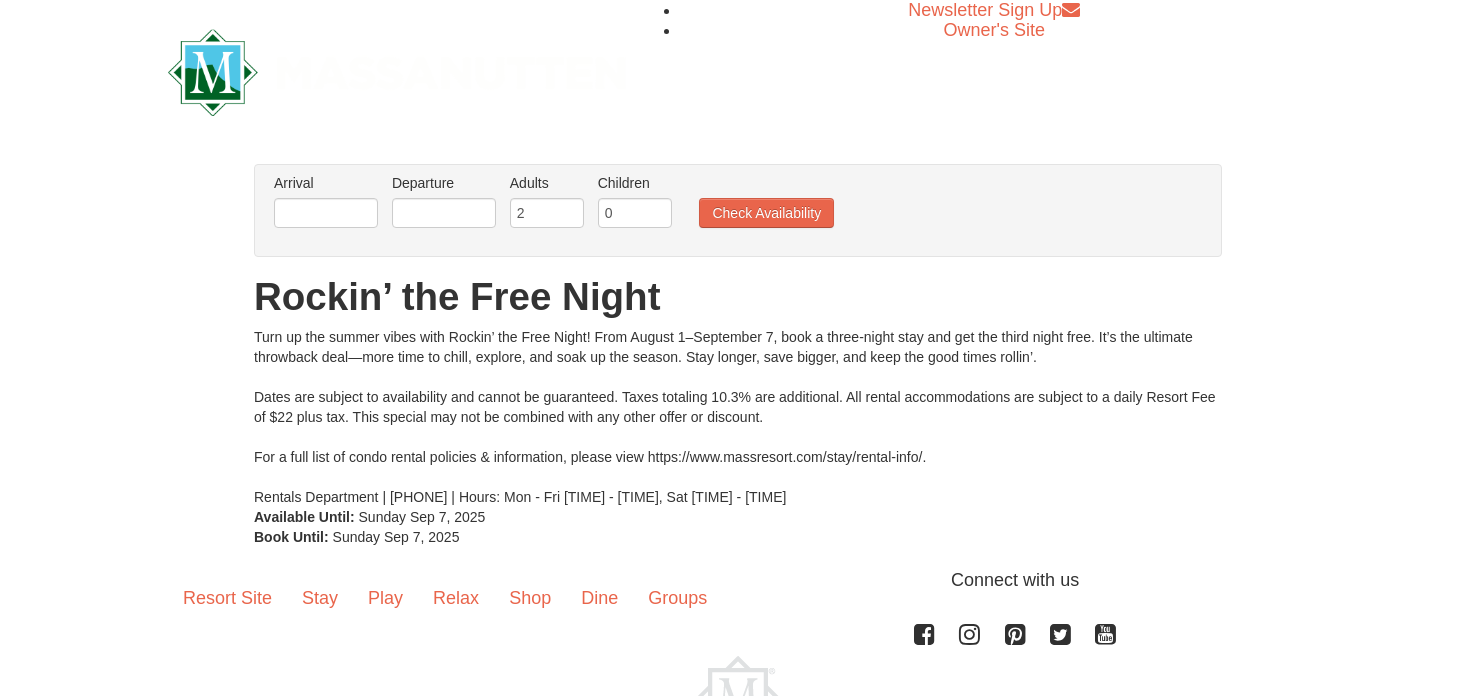 scroll, scrollTop: 0, scrollLeft: 0, axis: both 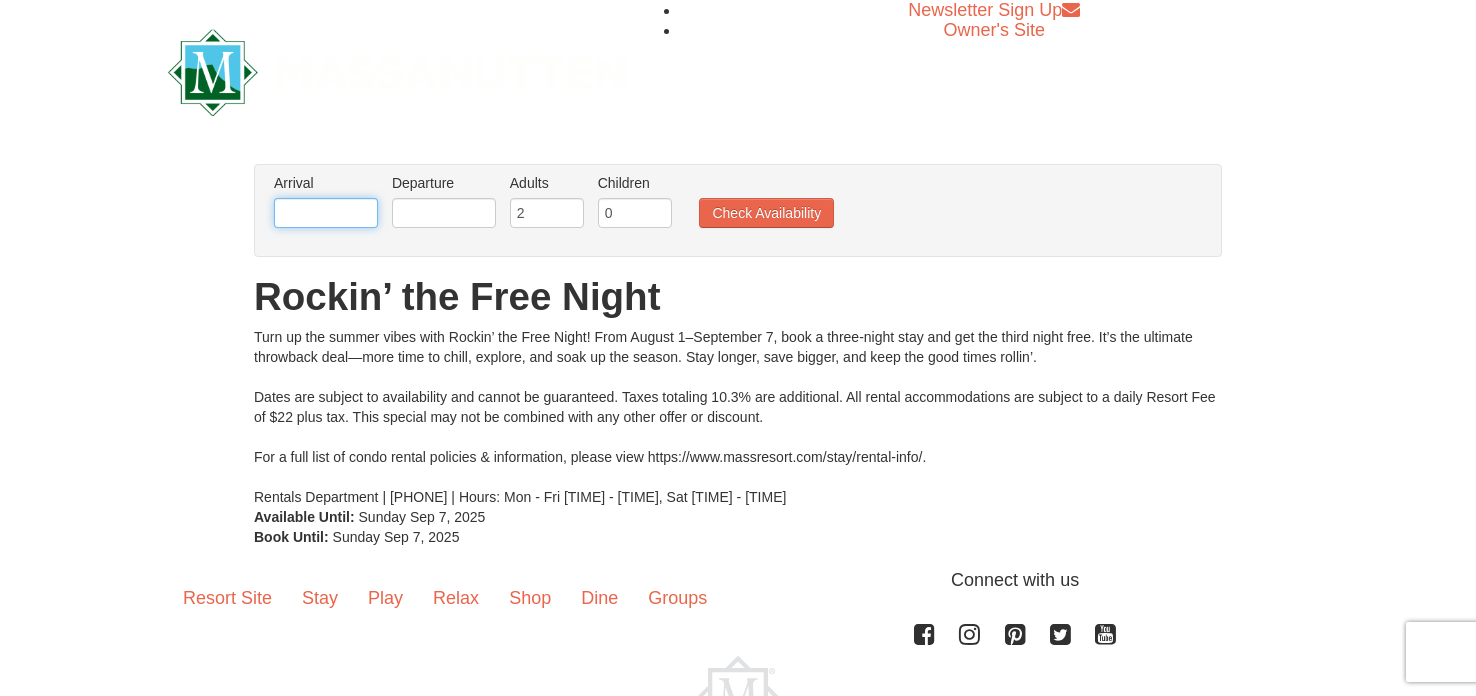 click at bounding box center (326, 213) 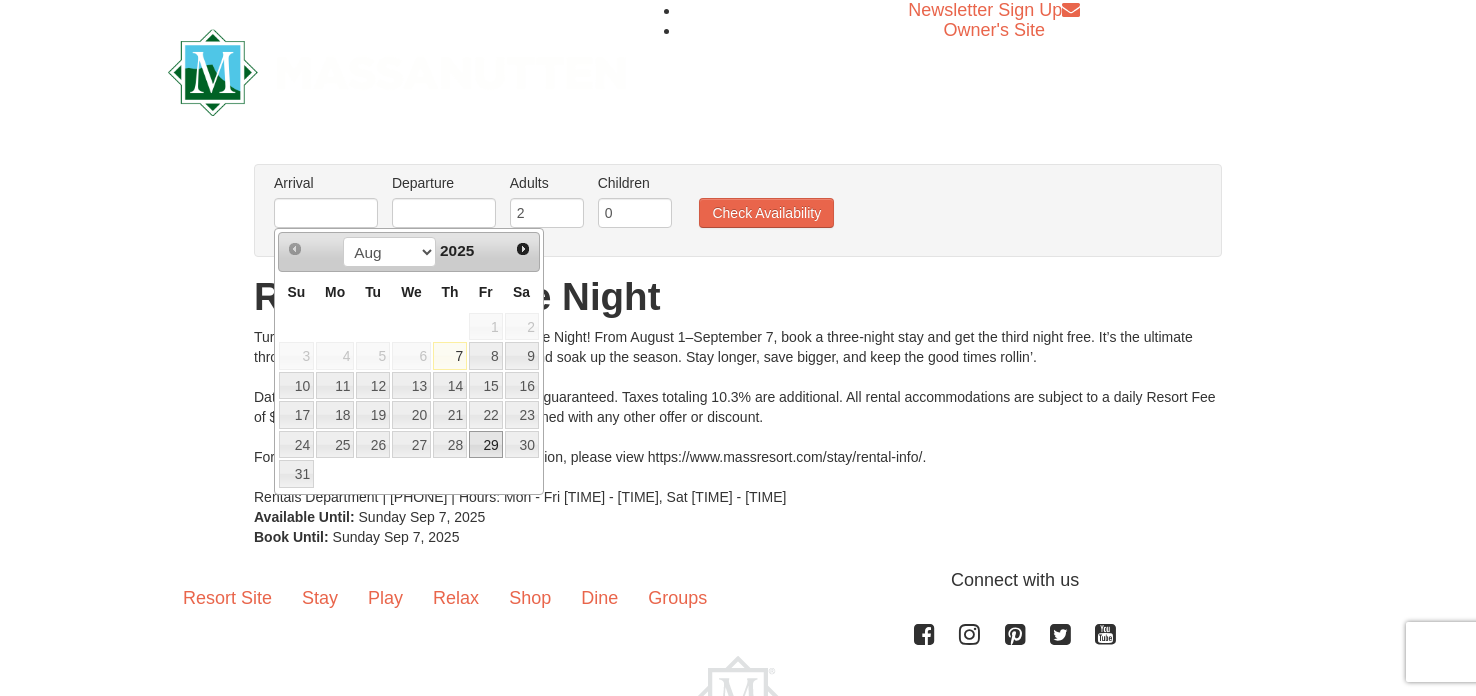 click on "29" at bounding box center (486, 445) 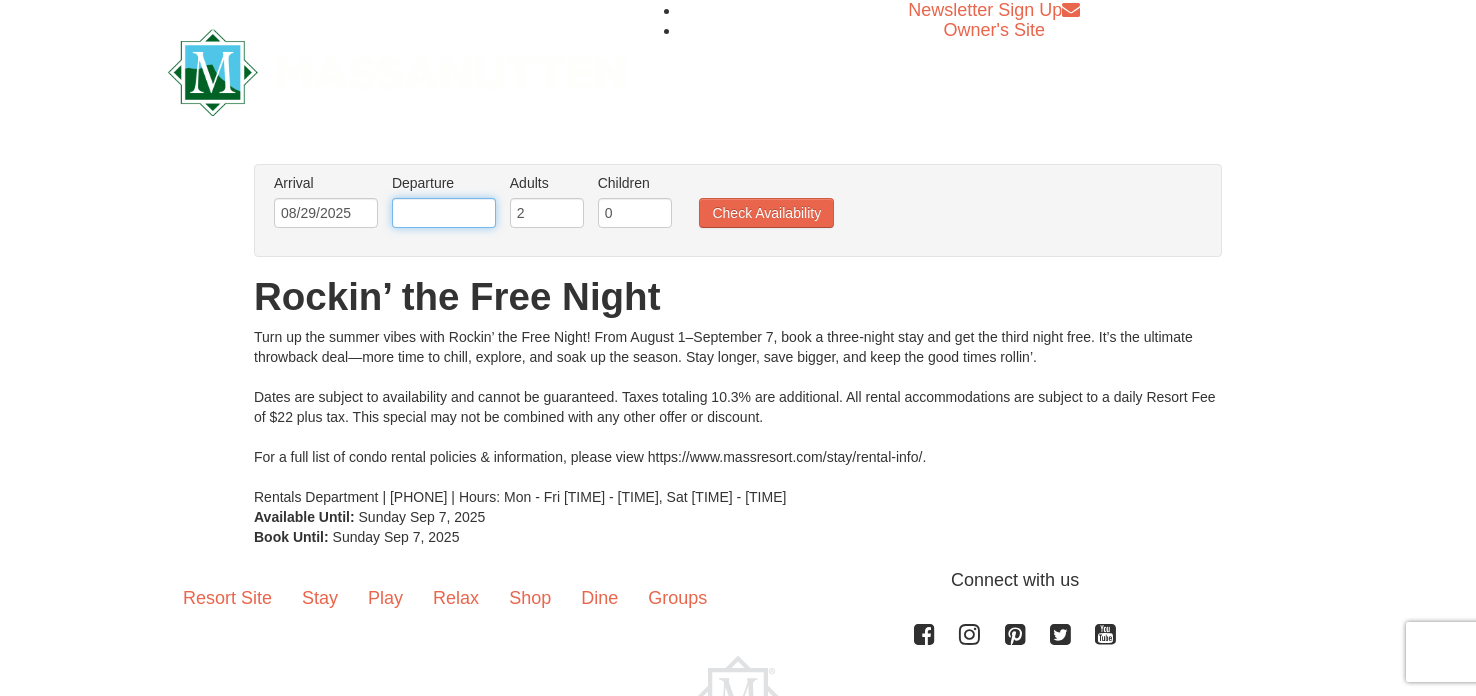 click at bounding box center (444, 213) 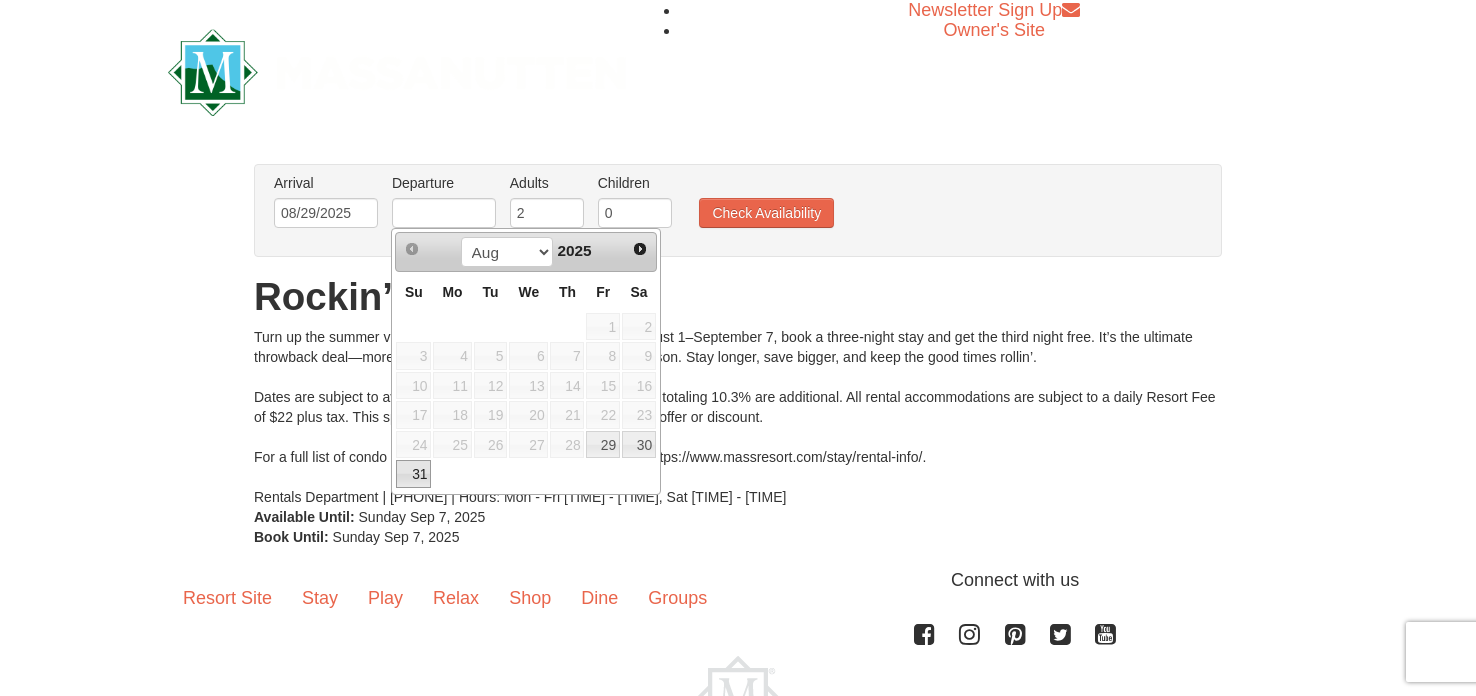 click on "31" at bounding box center [413, 474] 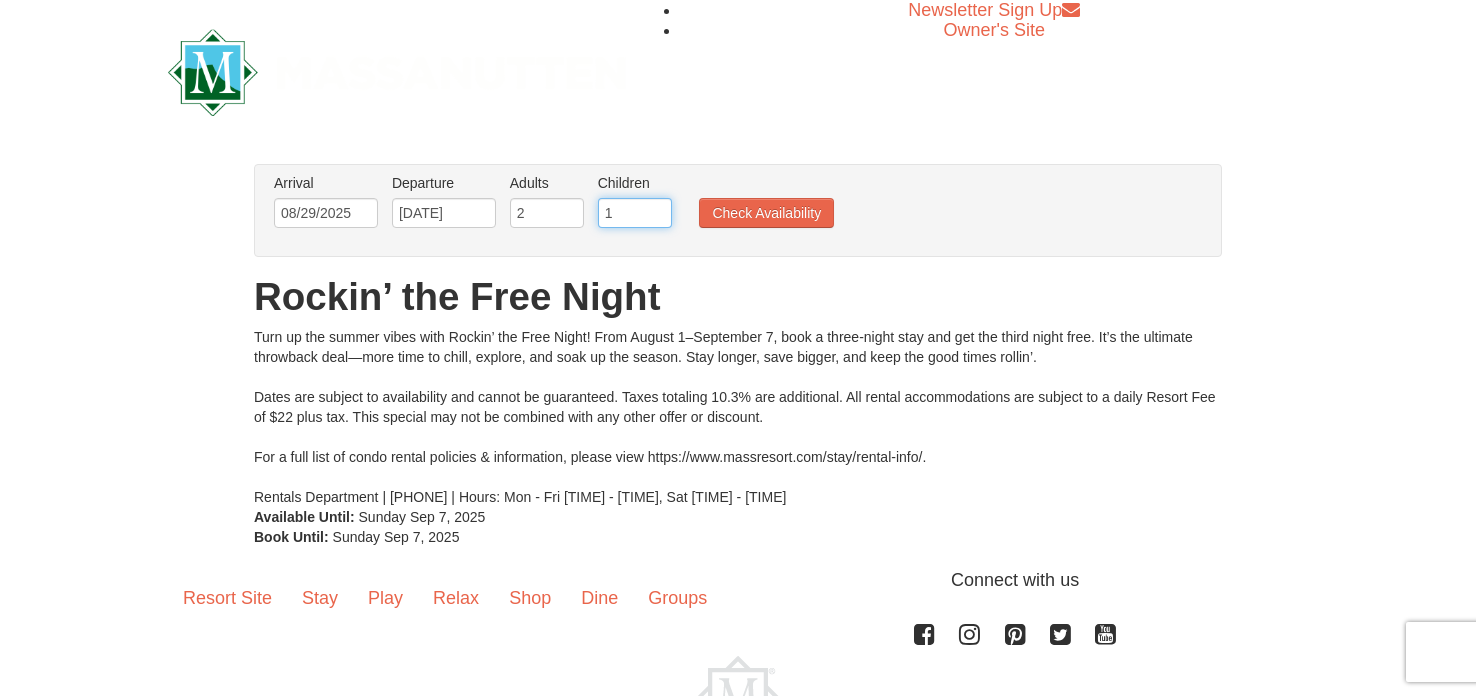 click on "1" at bounding box center (635, 213) 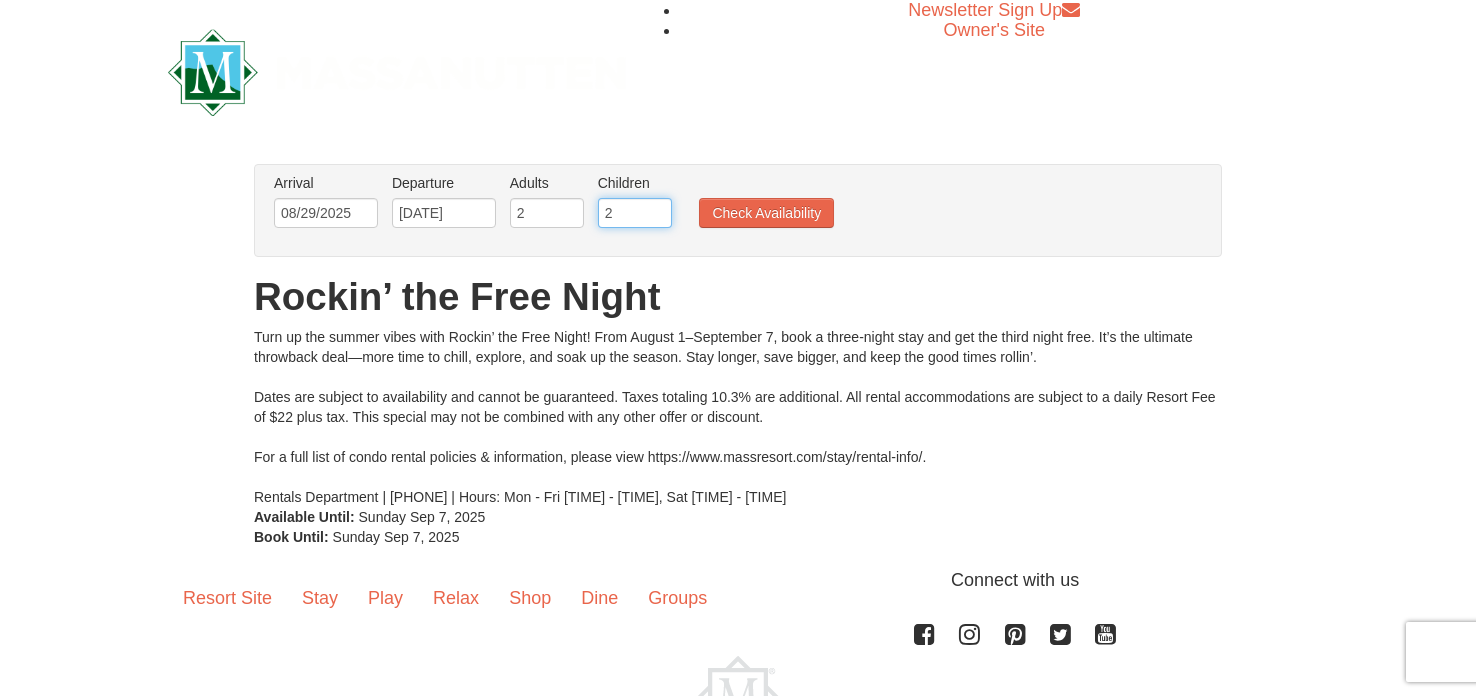 type on "2" 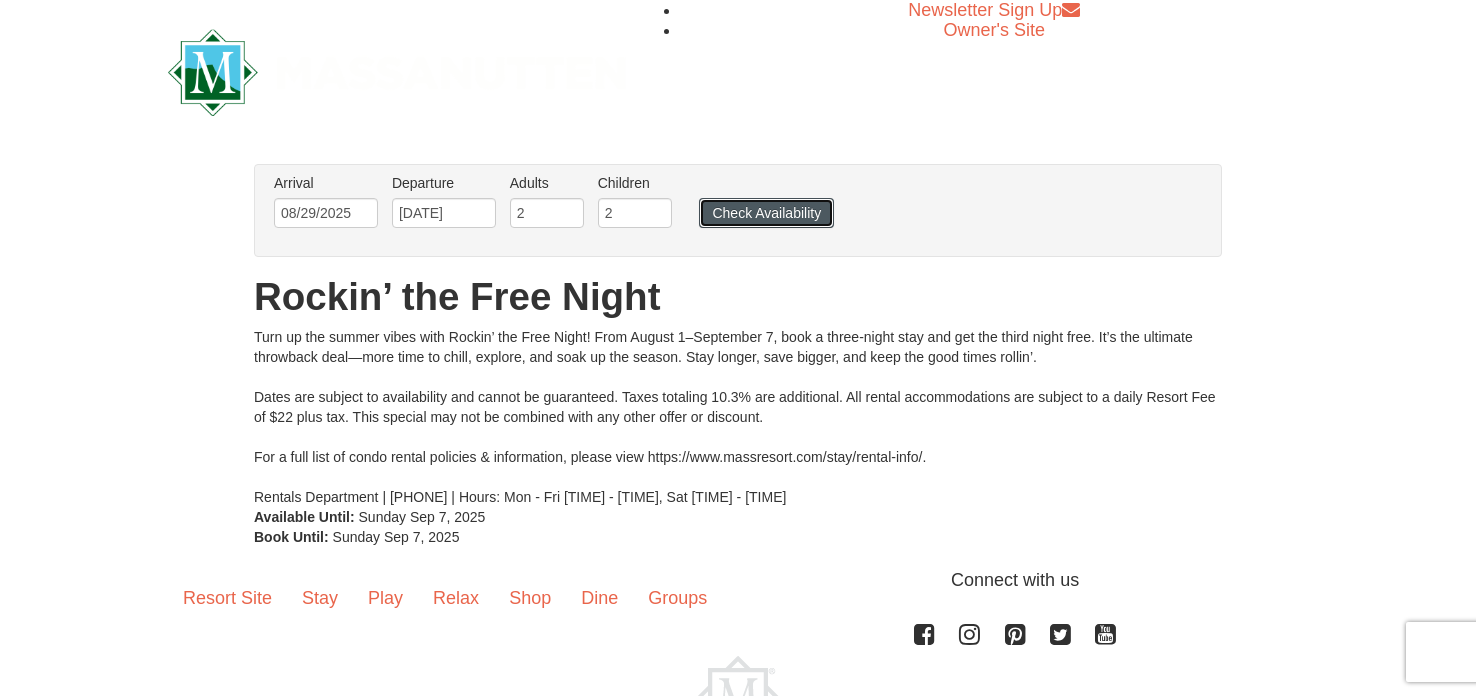 click on "Check Availability" at bounding box center [766, 213] 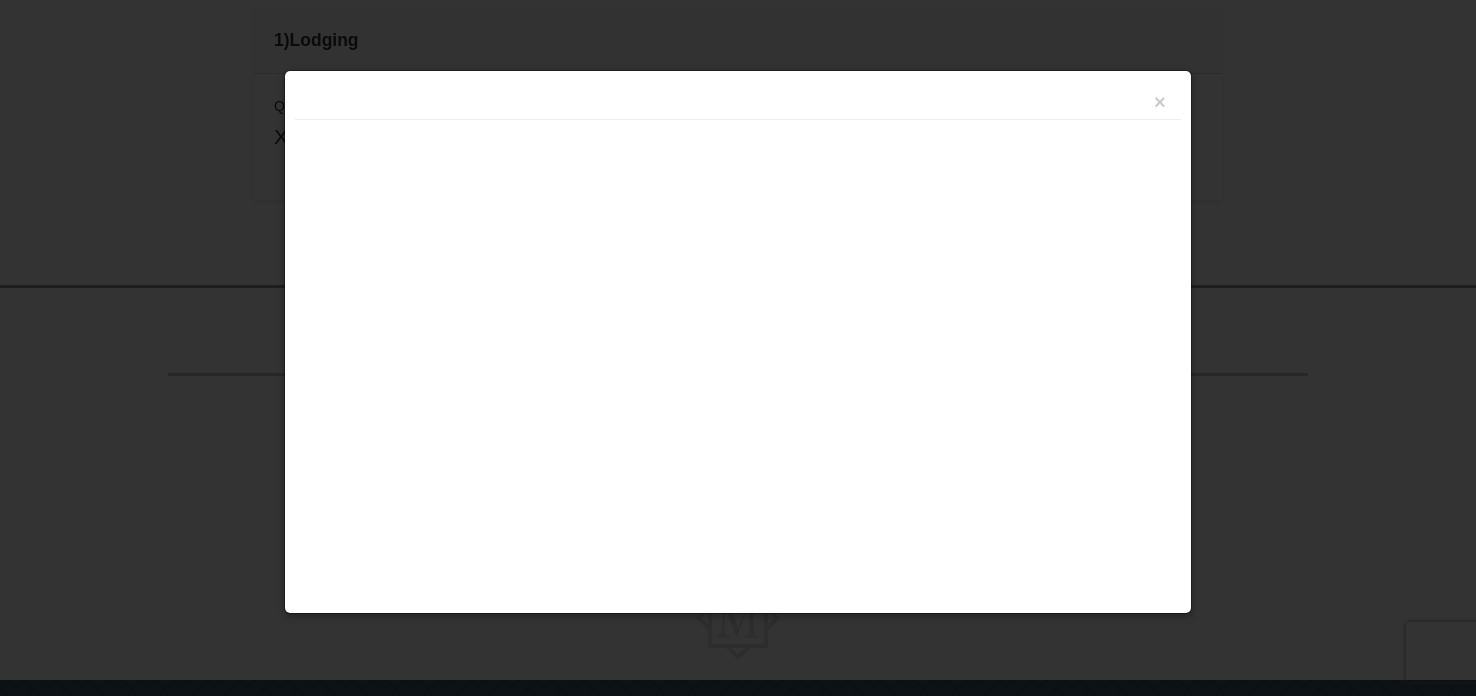 scroll, scrollTop: 591, scrollLeft: 0, axis: vertical 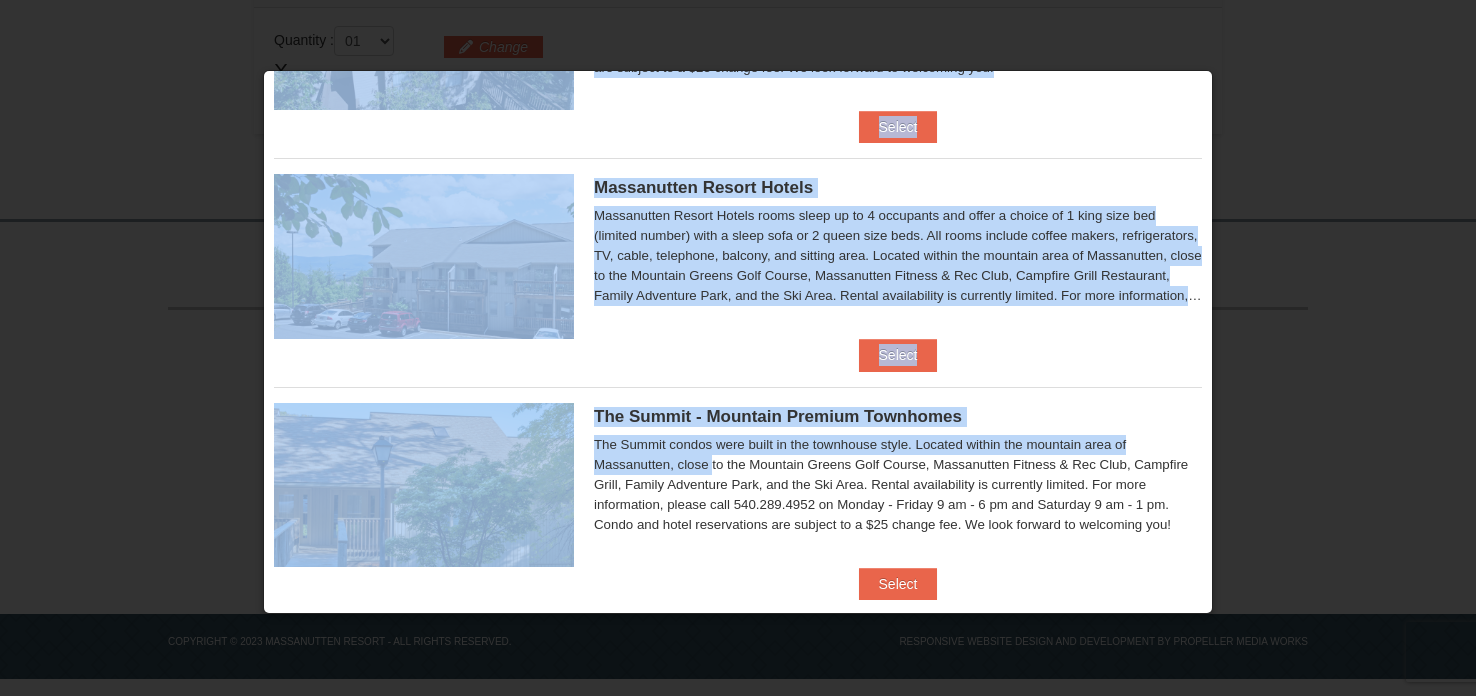 drag, startPoint x: 1155, startPoint y: 308, endPoint x: 1097, endPoint y: 450, distance: 153.3884 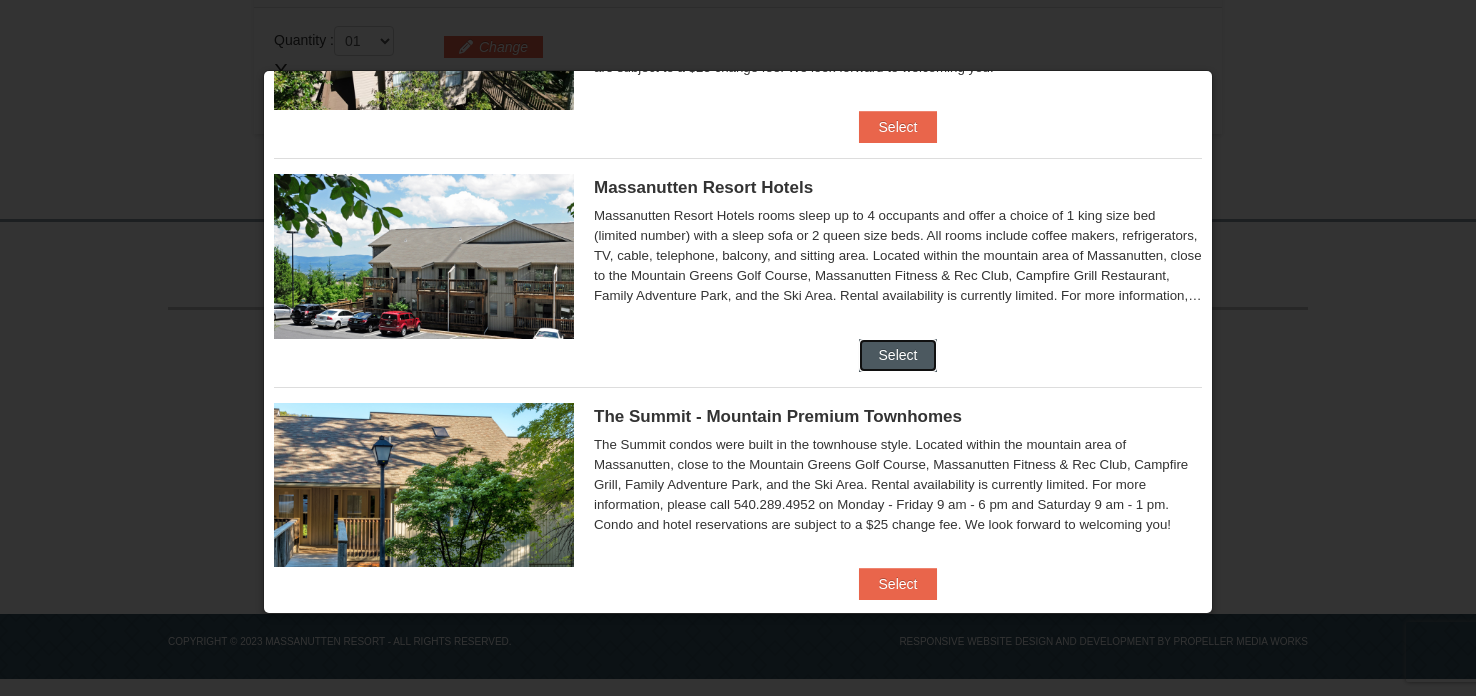 click on "Select" at bounding box center (898, 355) 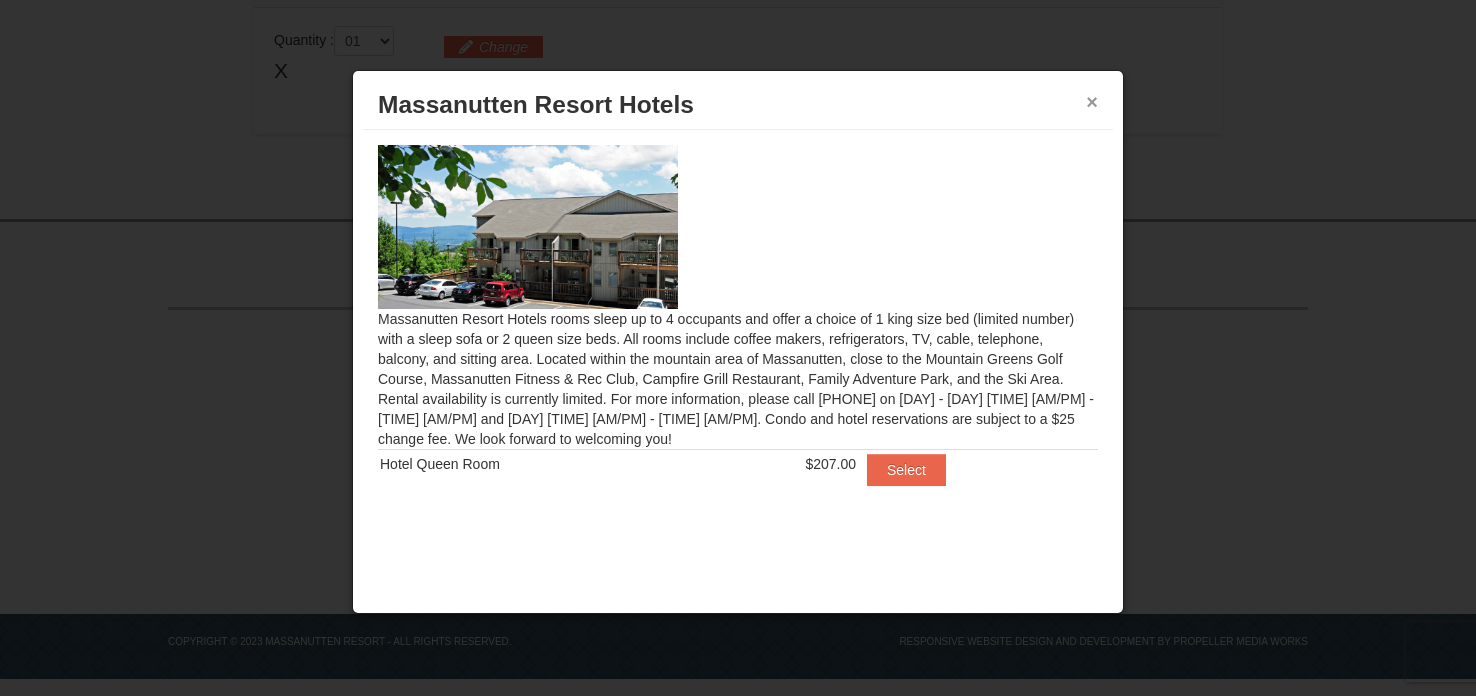 click on "×" at bounding box center [1092, 102] 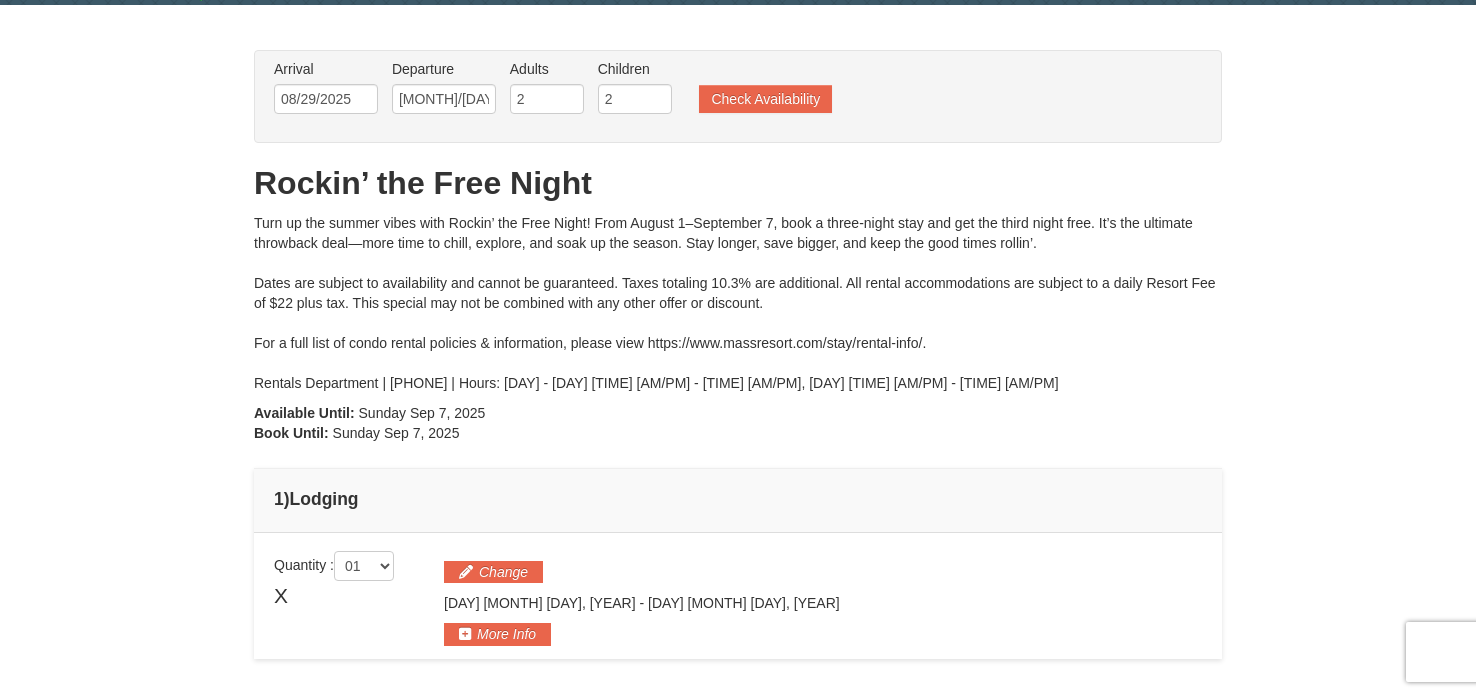 scroll, scrollTop: 63, scrollLeft: 0, axis: vertical 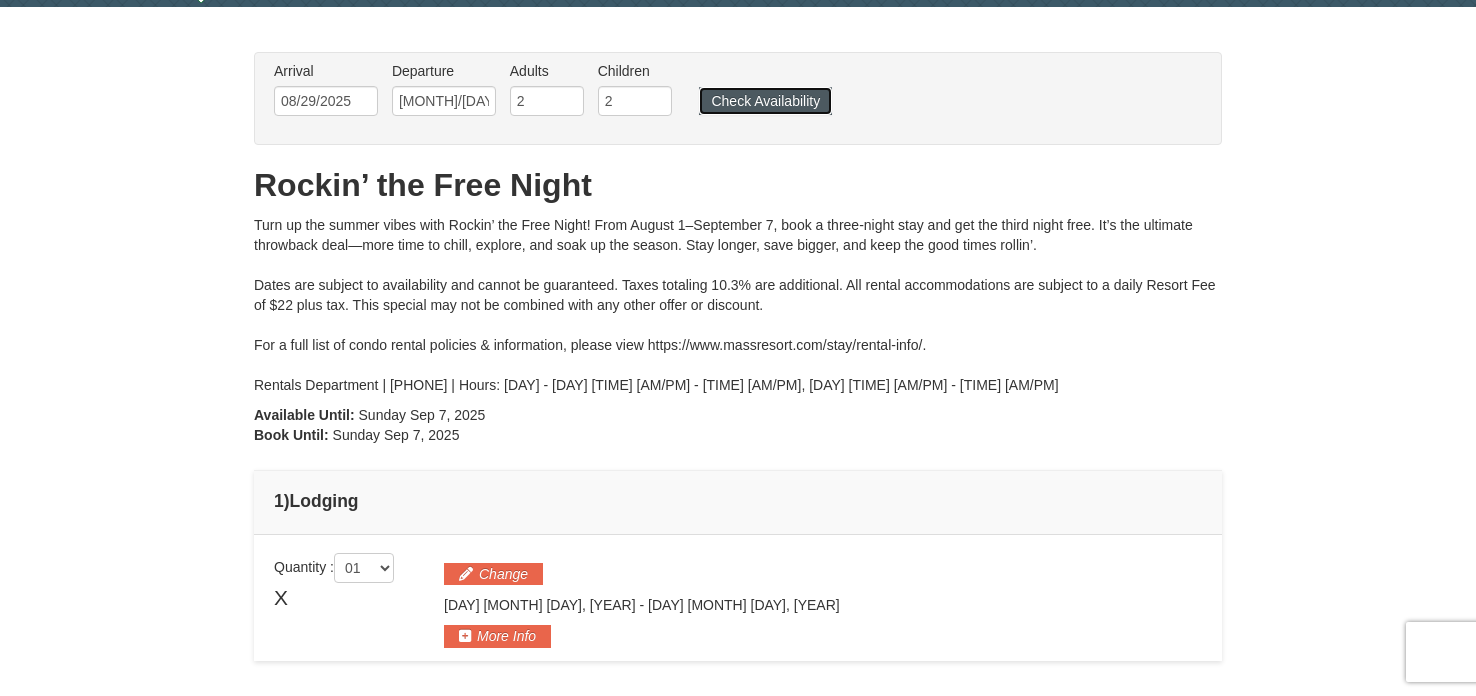 click on "Check Availability" at bounding box center [765, 101] 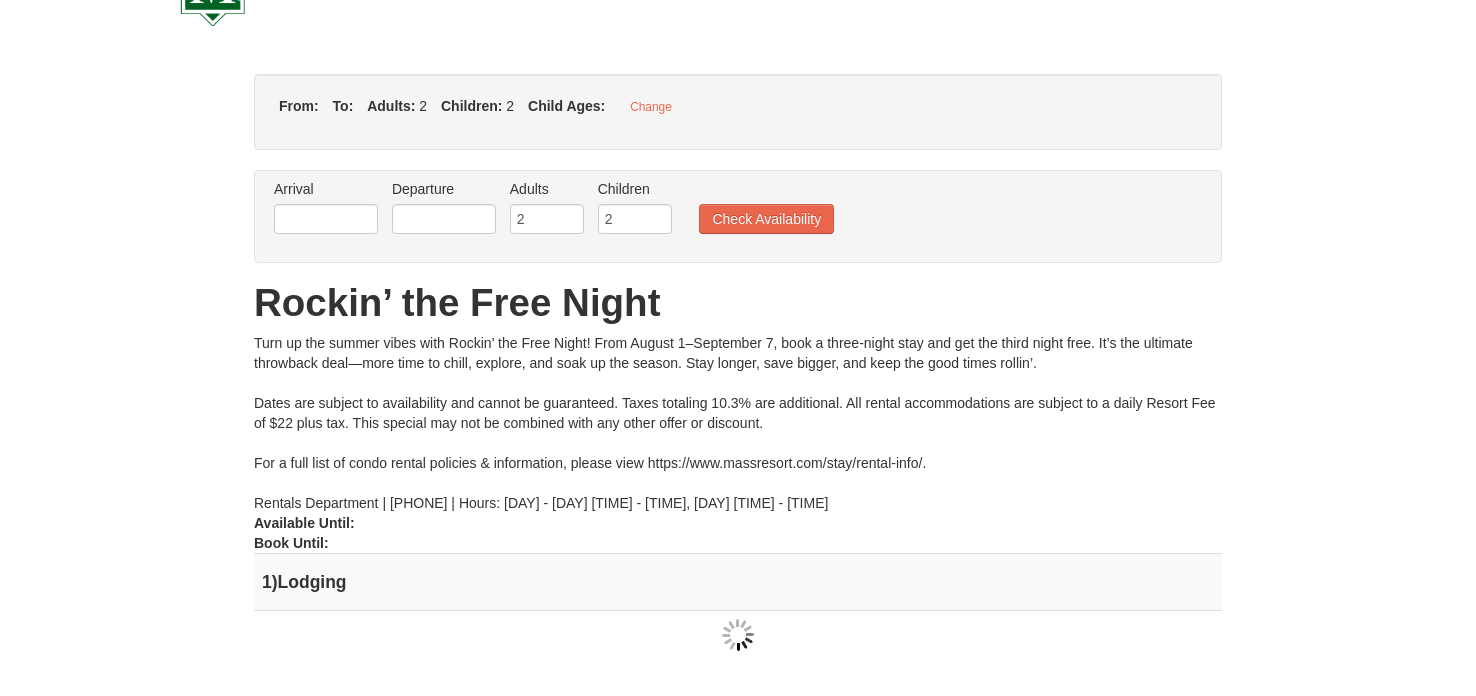 type on "08/29/2025" 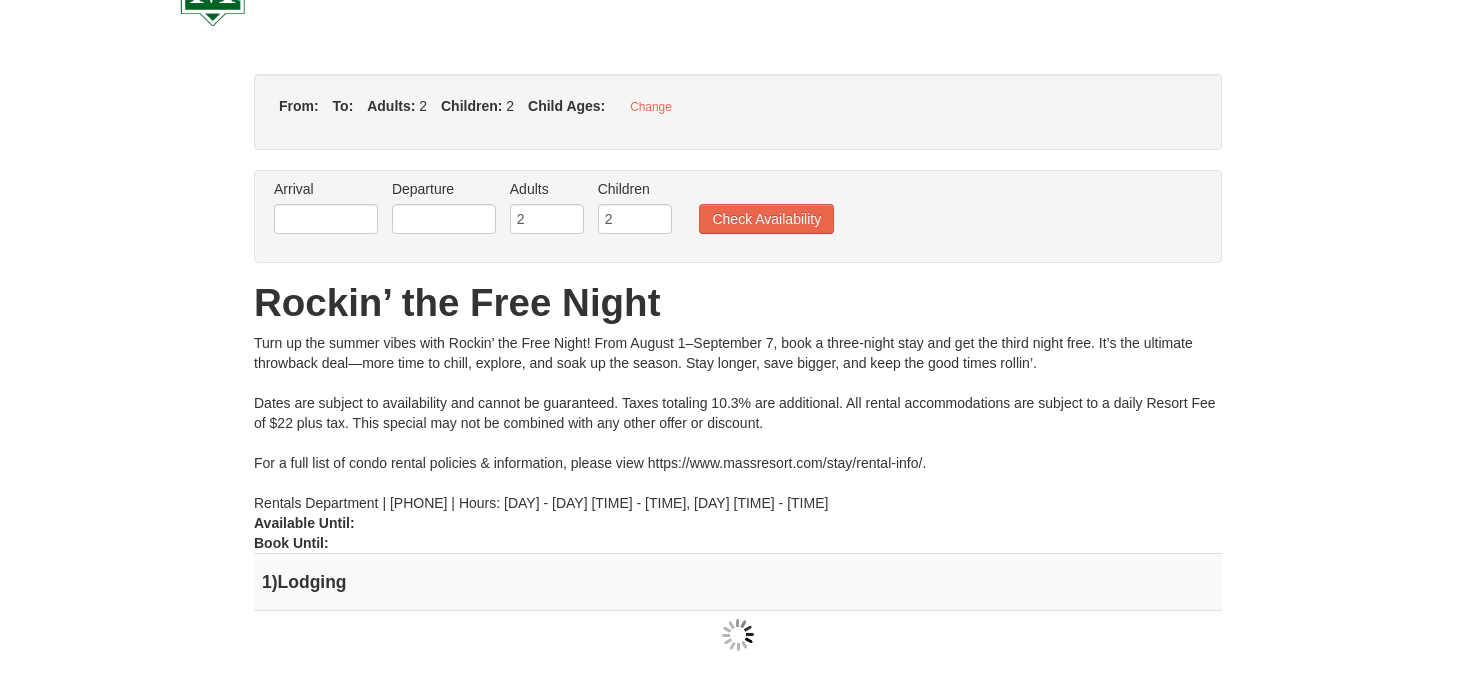 type on "[MM]/[DD]/[YYYY]" 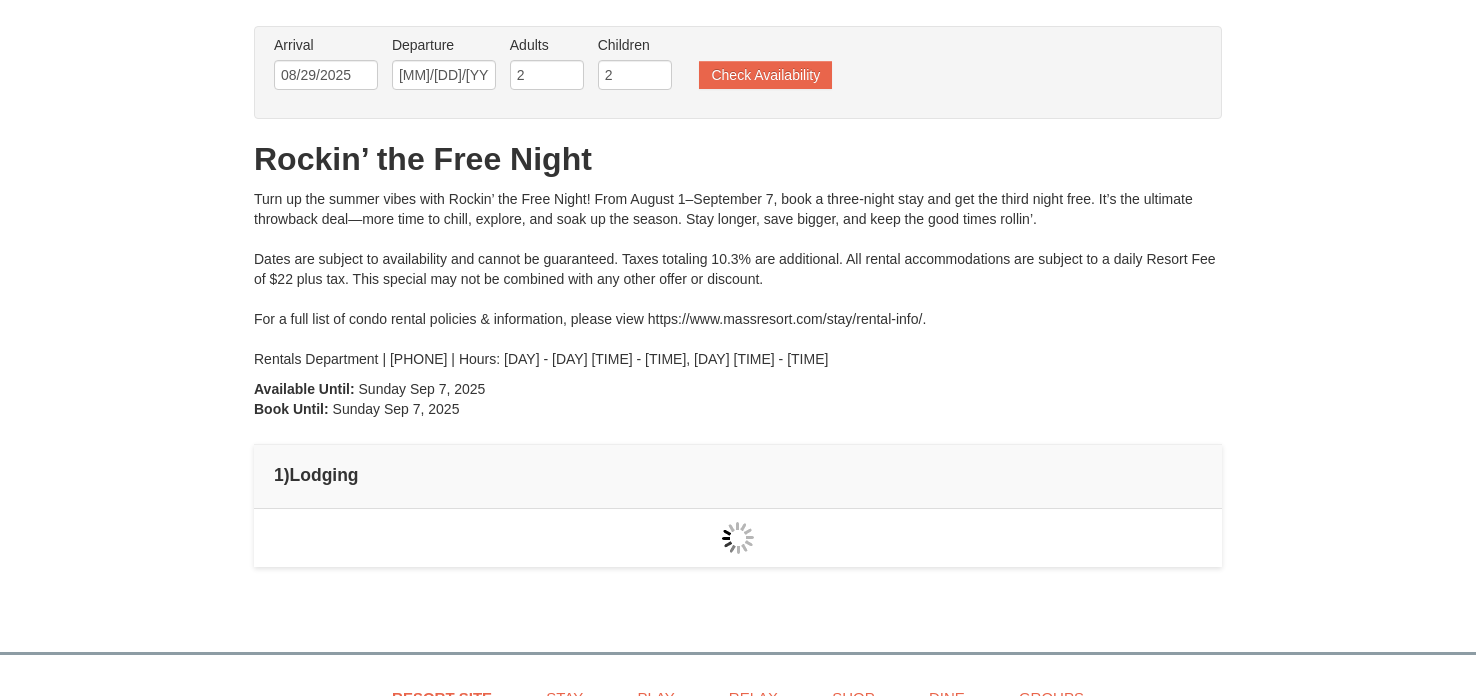 scroll, scrollTop: 90, scrollLeft: 0, axis: vertical 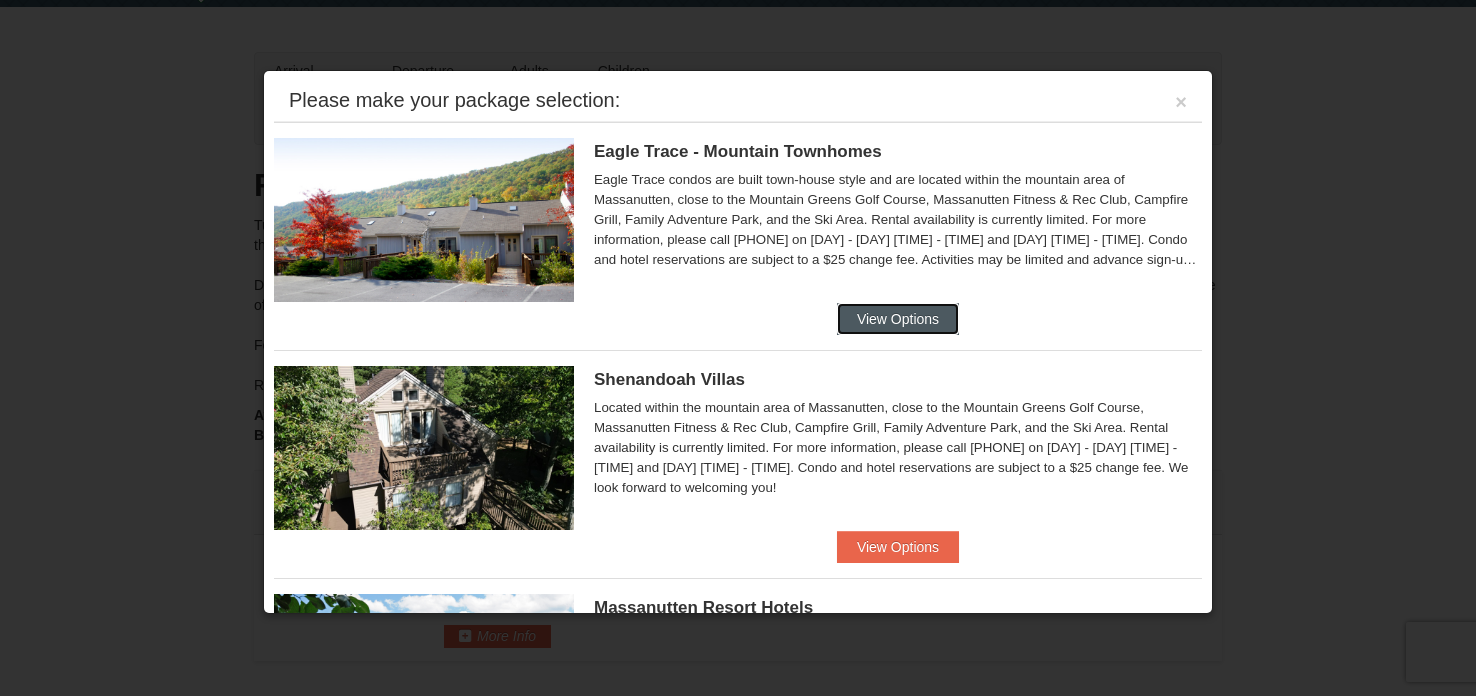 click on "View Options" at bounding box center [898, 319] 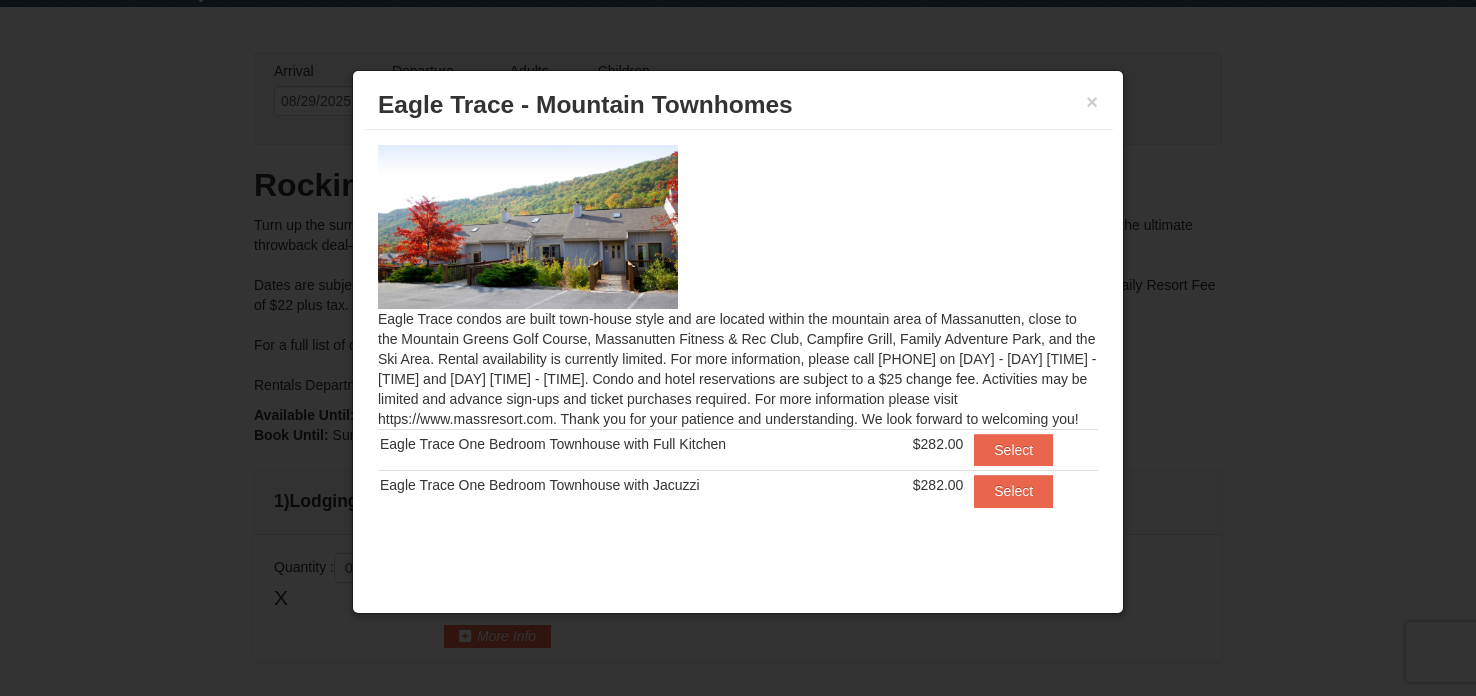 click at bounding box center (738, 348) 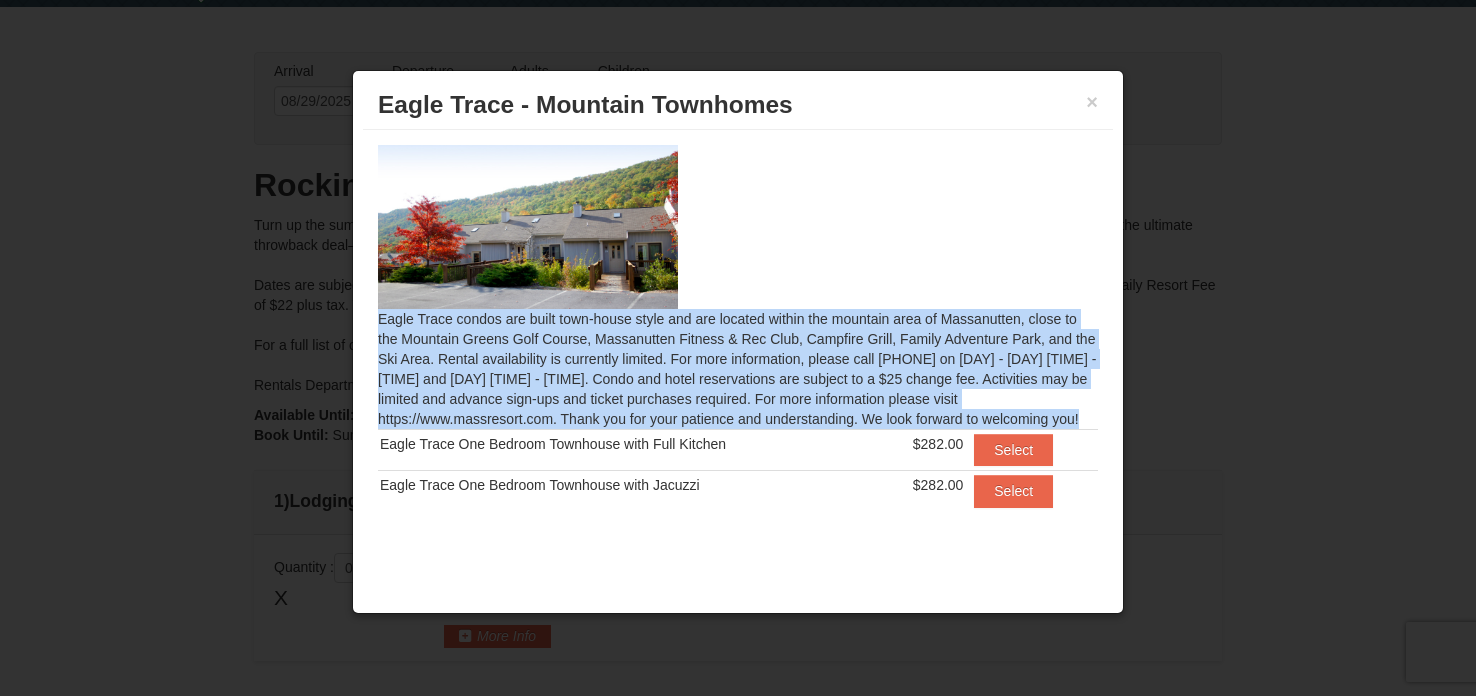 drag, startPoint x: 1053, startPoint y: 188, endPoint x: 903, endPoint y: 576, distance: 415.98557 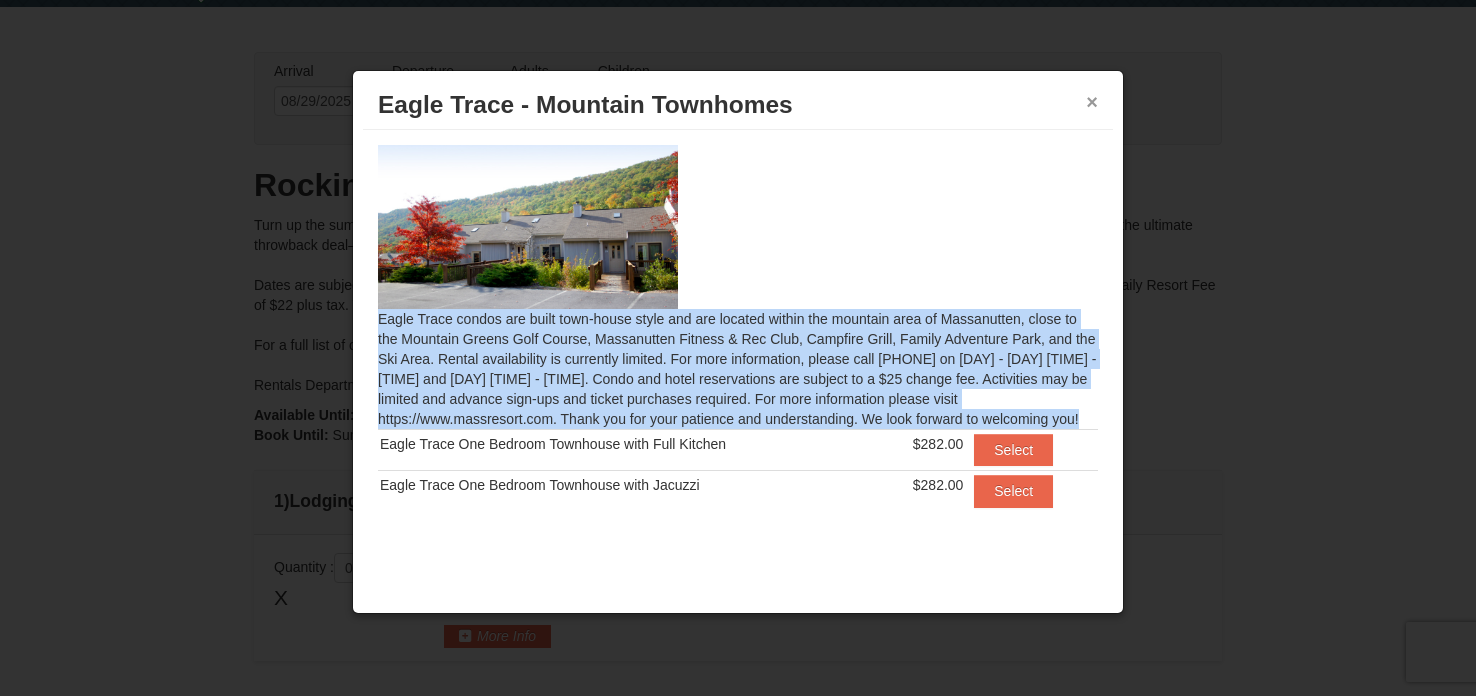 click on "×" at bounding box center [1092, 102] 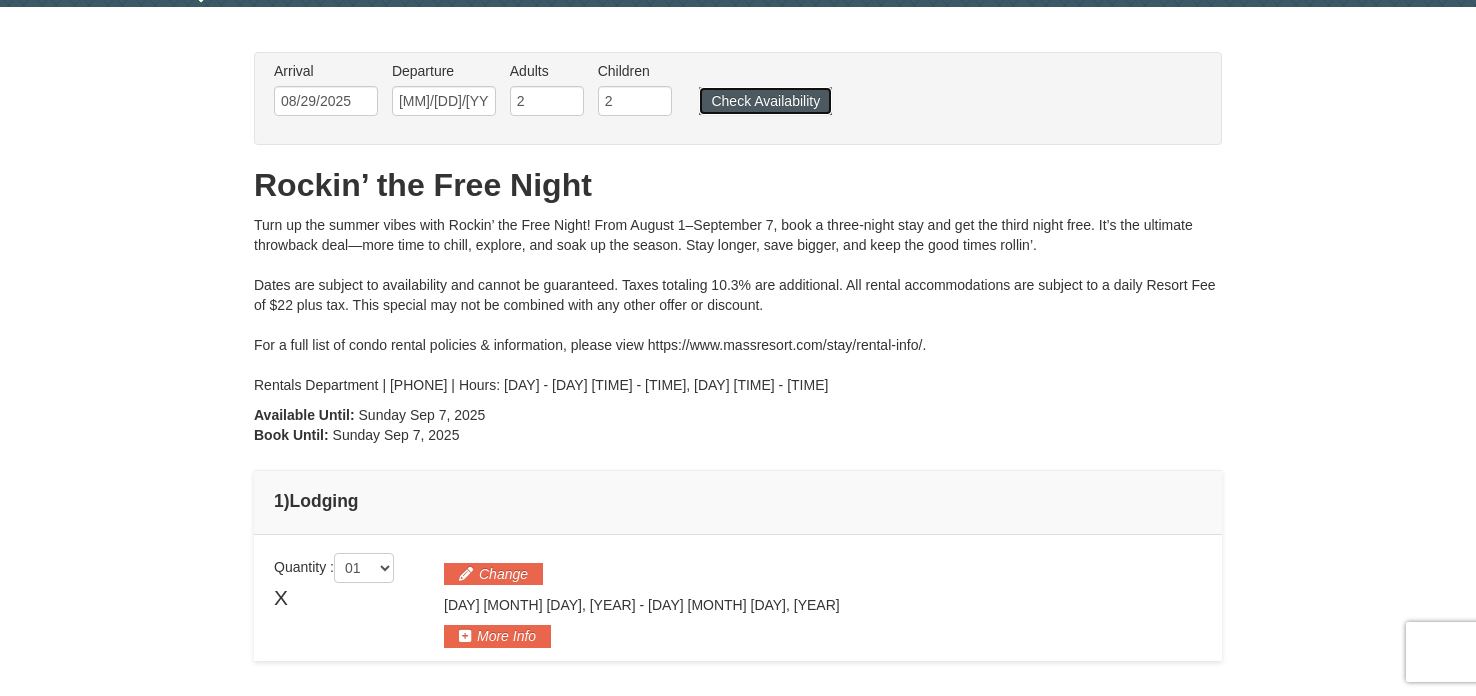 click on "Check Availability" at bounding box center [765, 101] 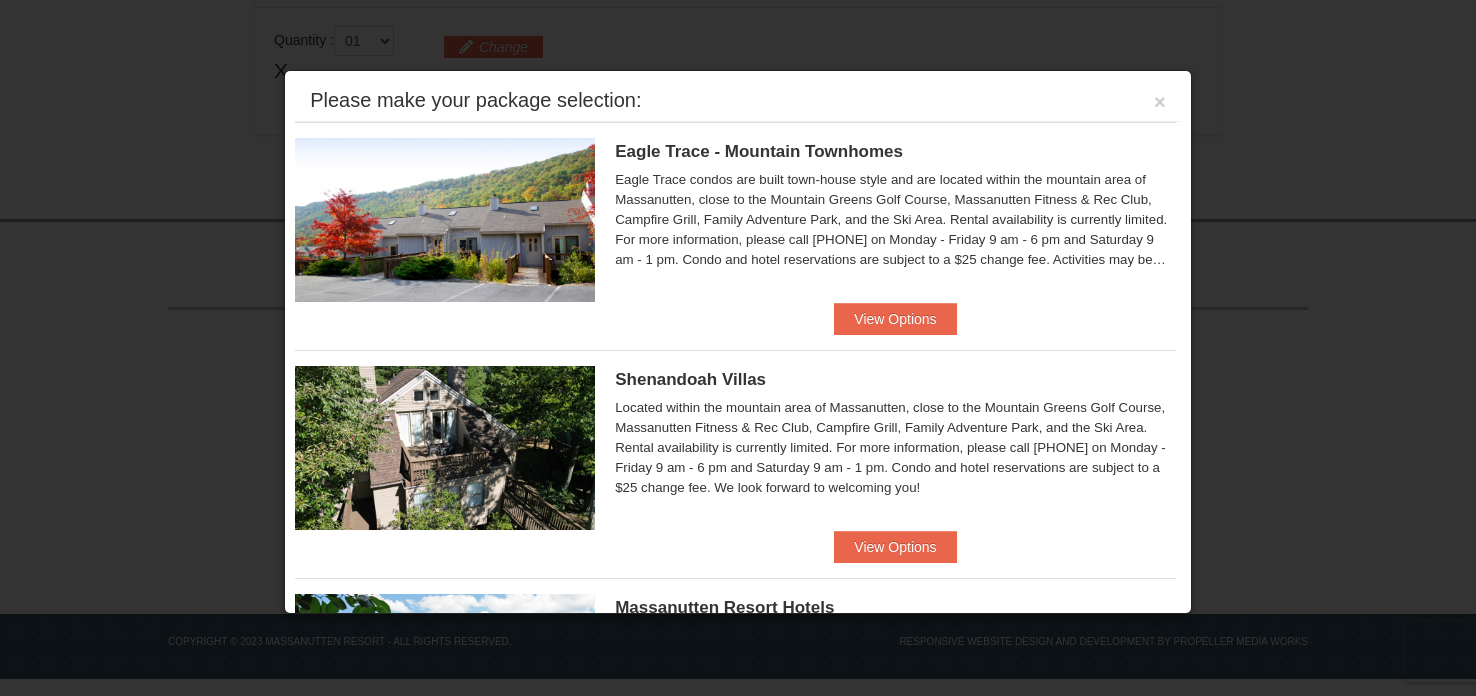 scroll, scrollTop: 590, scrollLeft: 0, axis: vertical 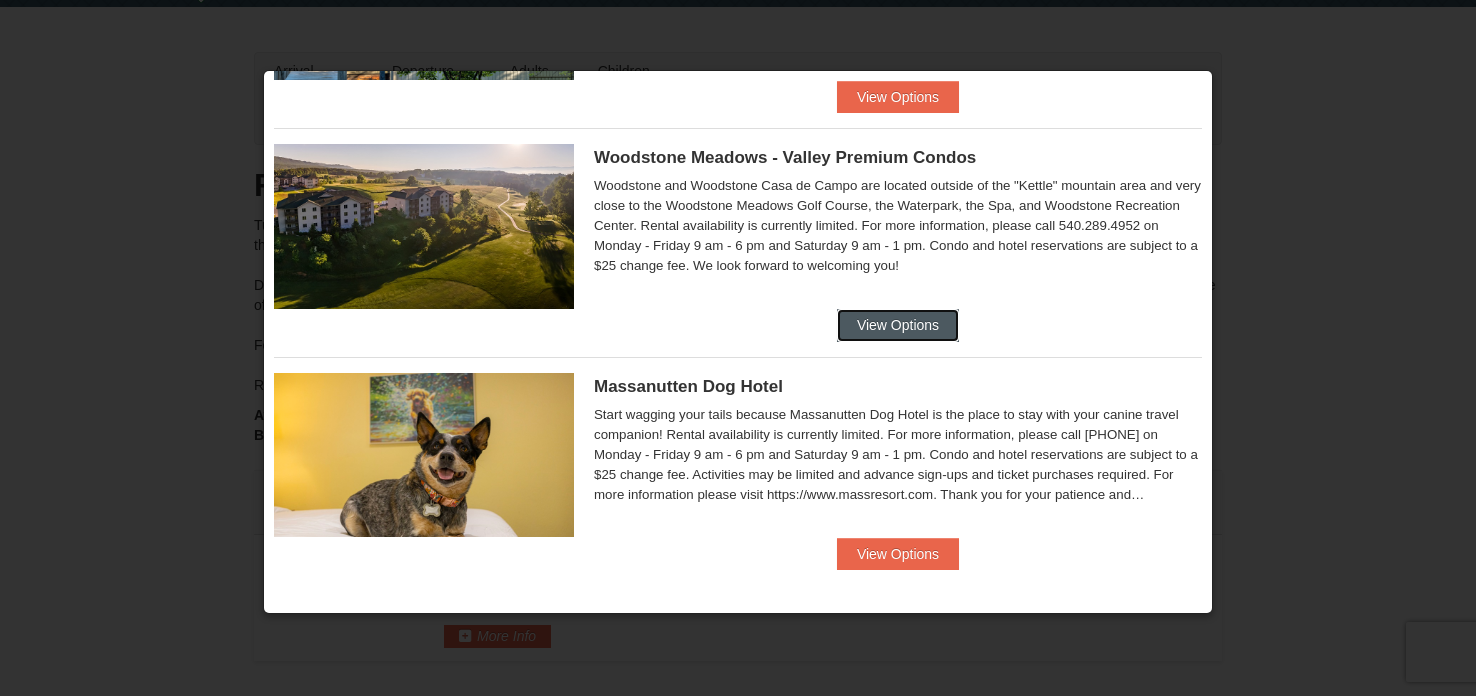 click on "View Options" at bounding box center [898, 325] 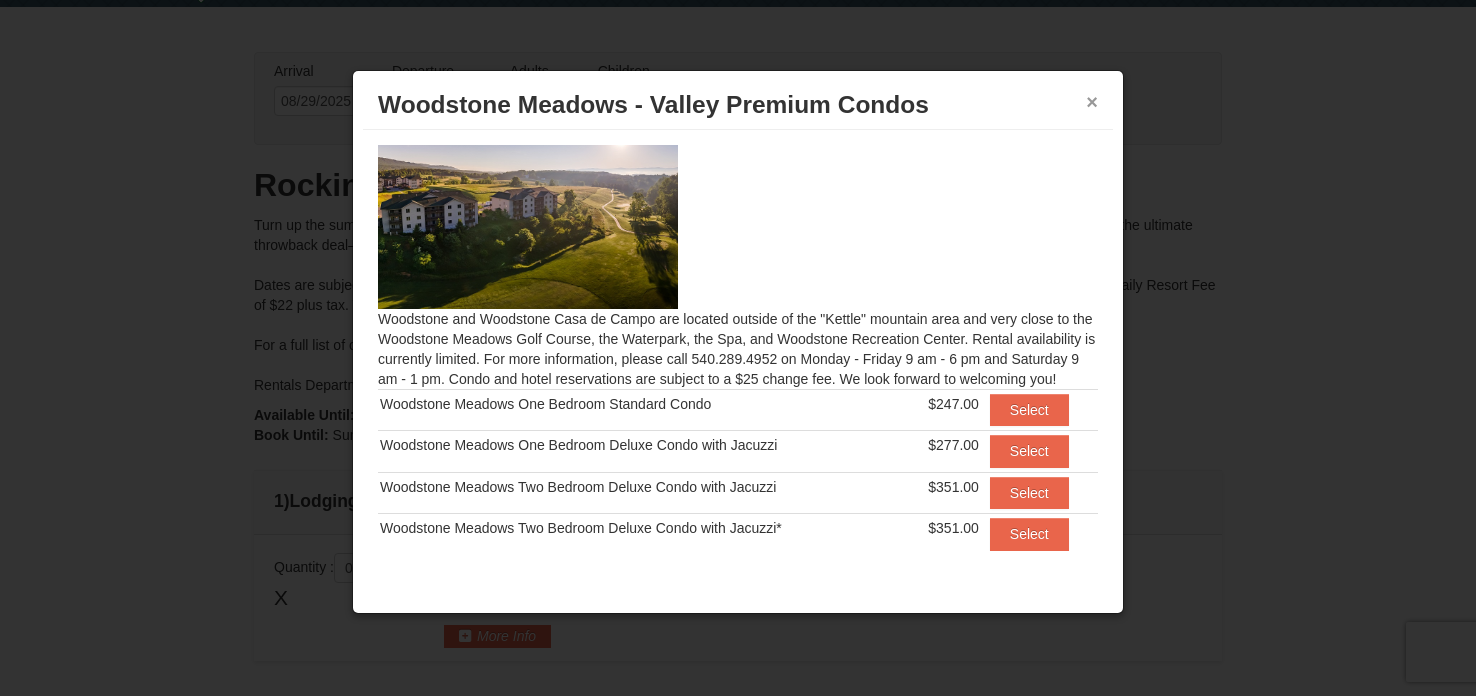 click on "×" at bounding box center [1092, 102] 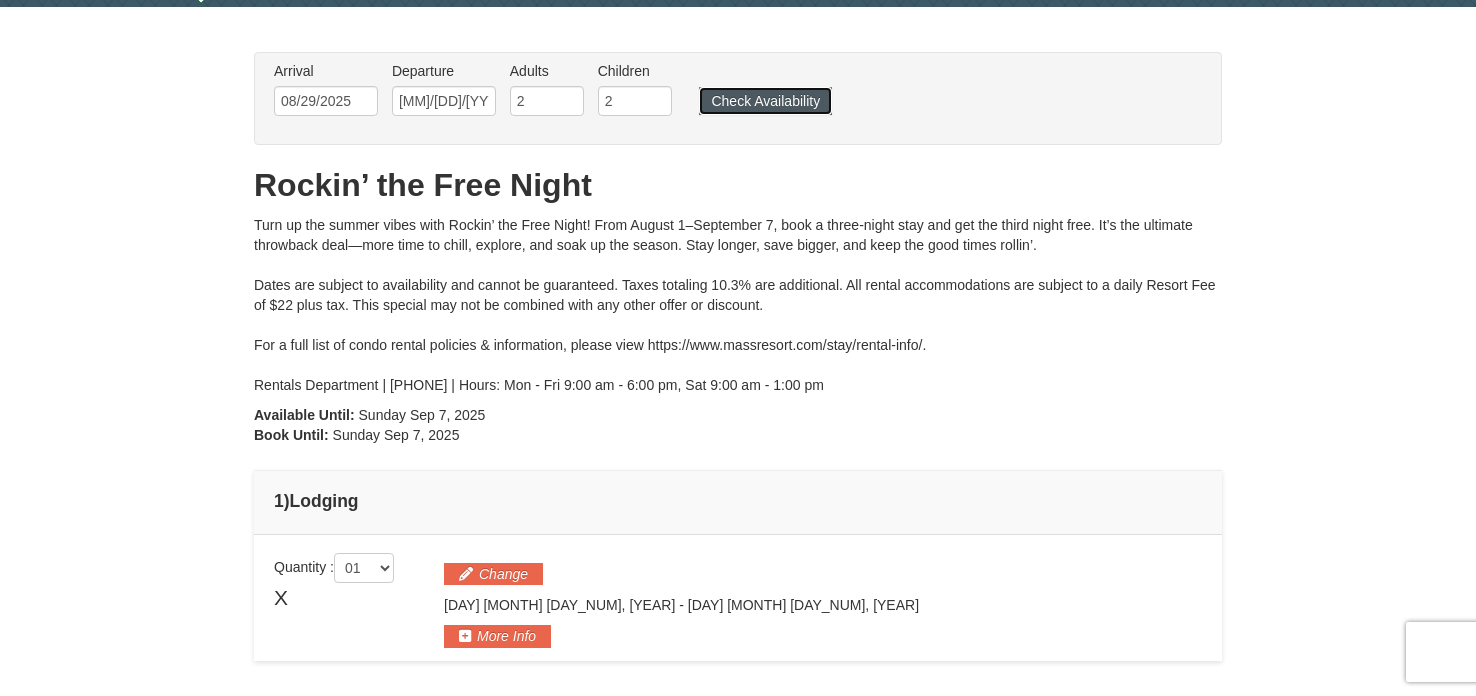 click on "Check Availability" at bounding box center (765, 101) 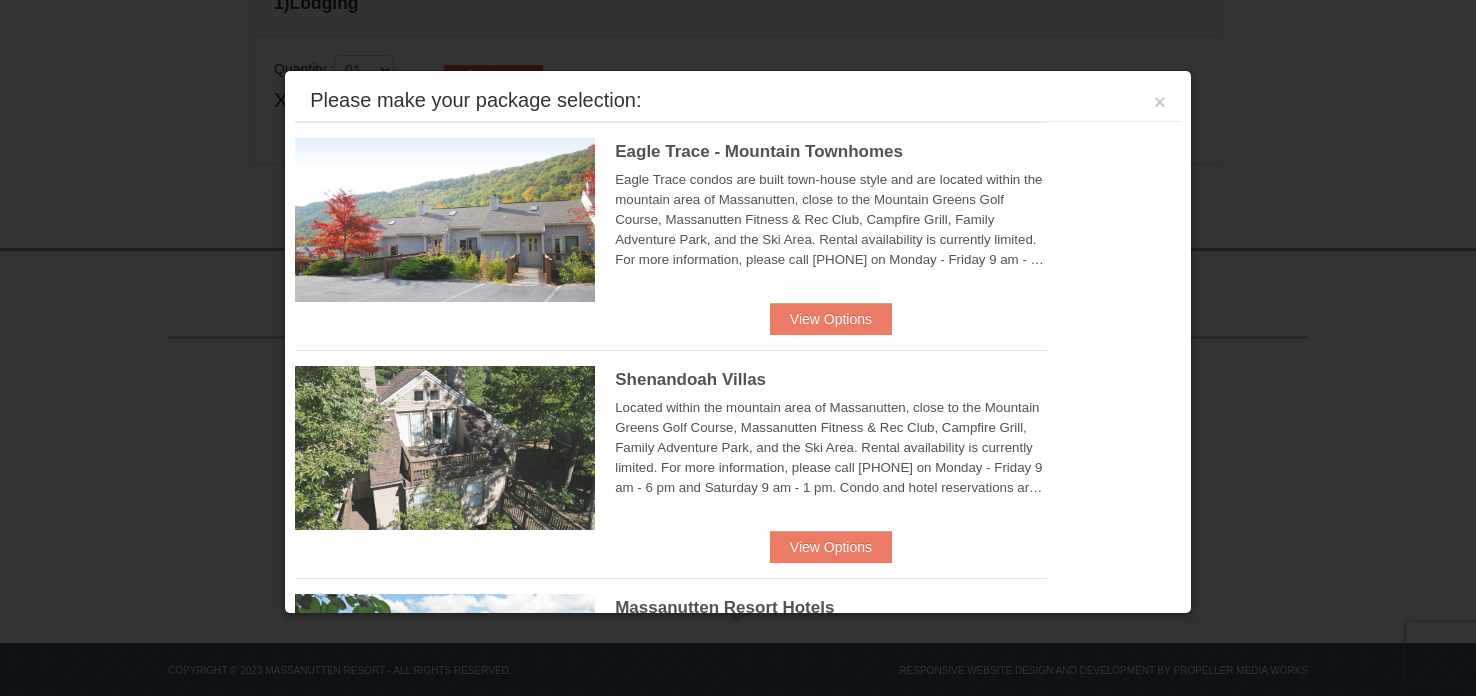 scroll, scrollTop: 590, scrollLeft: 0, axis: vertical 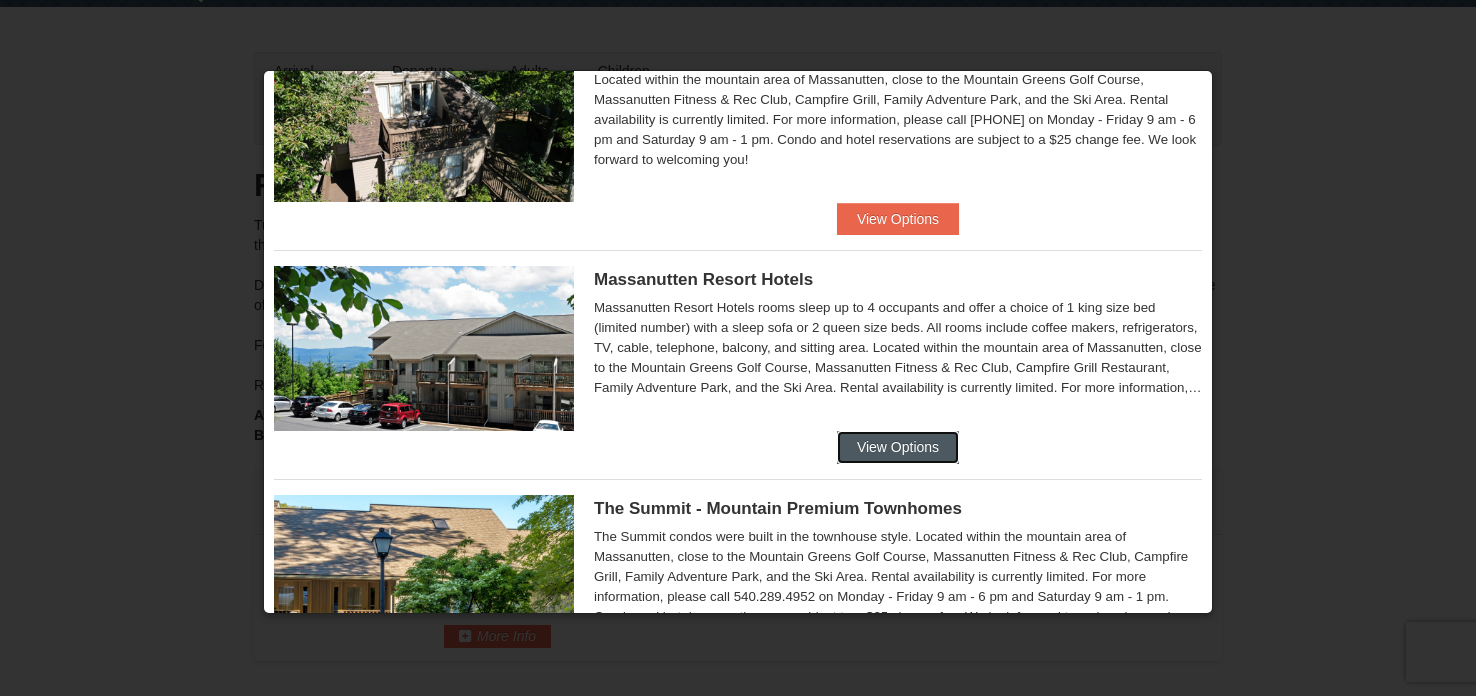 click on "View Options" at bounding box center (898, 447) 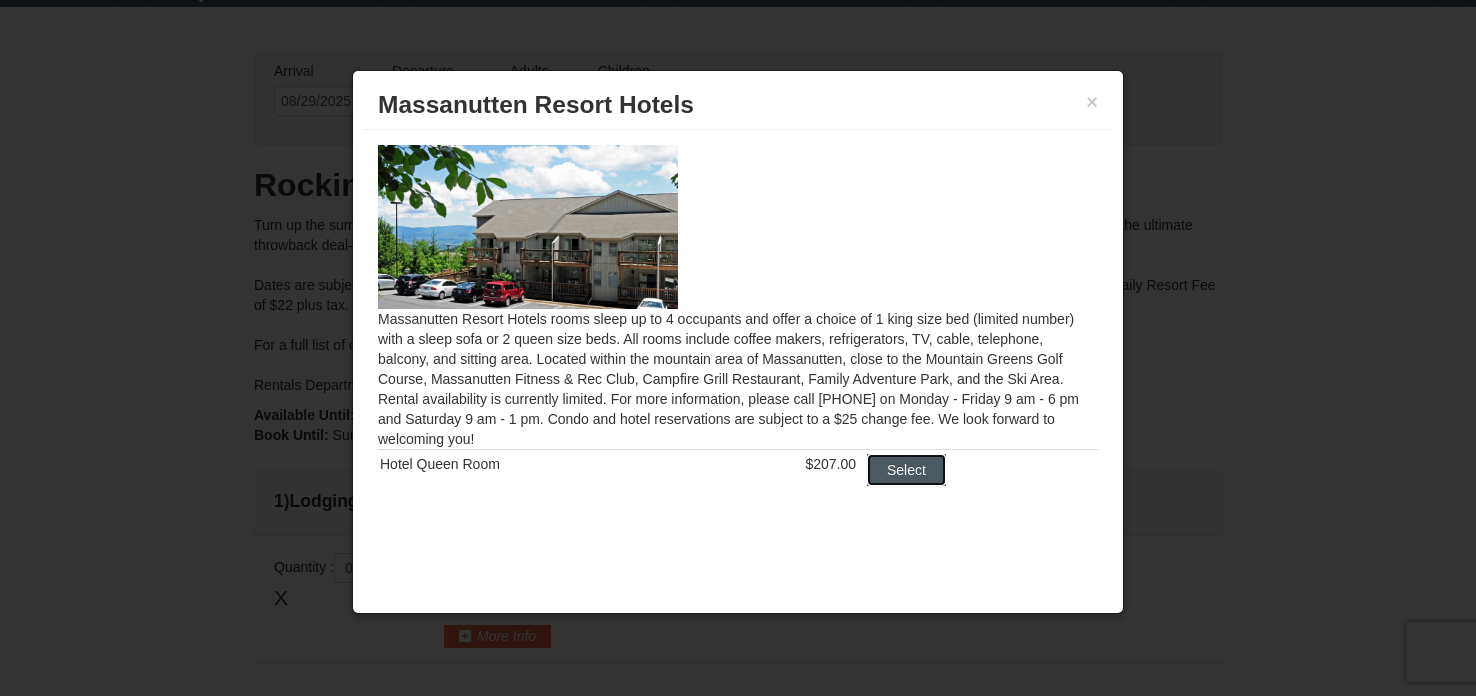 click on "Select" at bounding box center [906, 470] 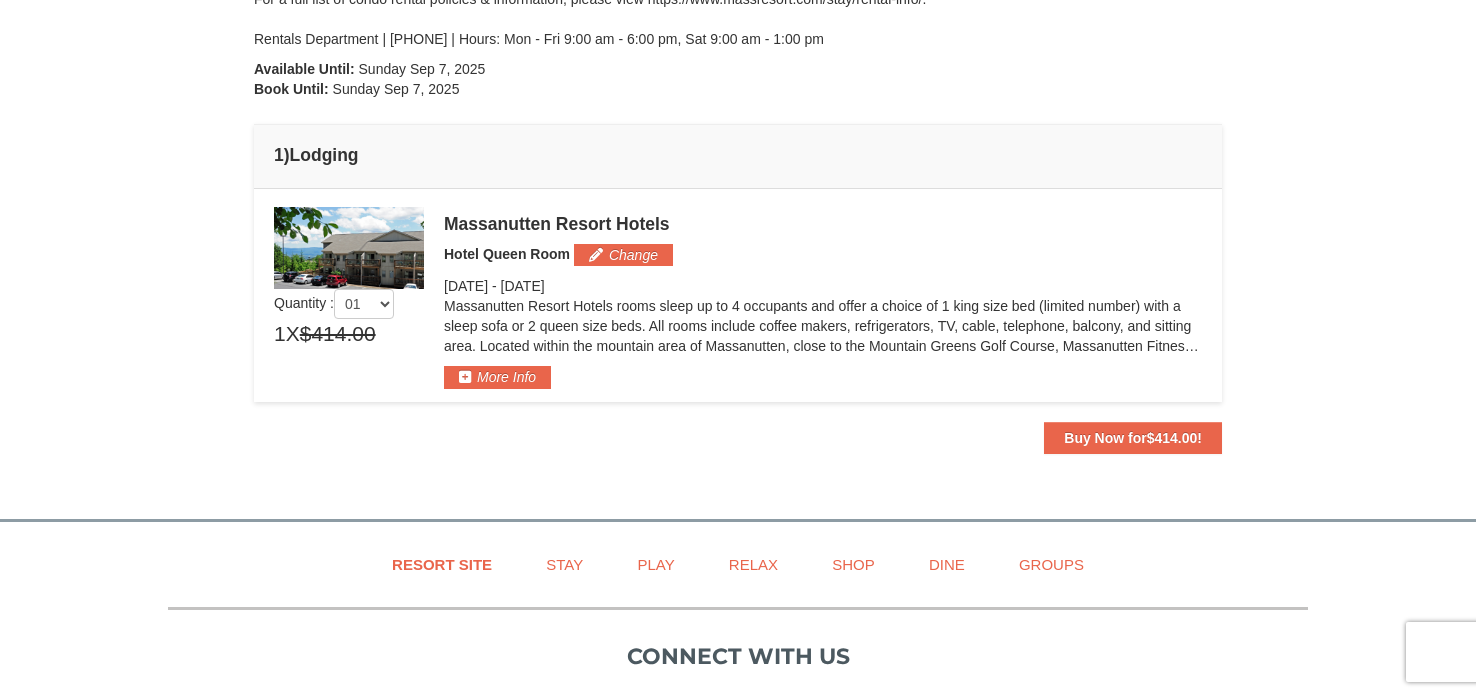 scroll, scrollTop: 411, scrollLeft: 0, axis: vertical 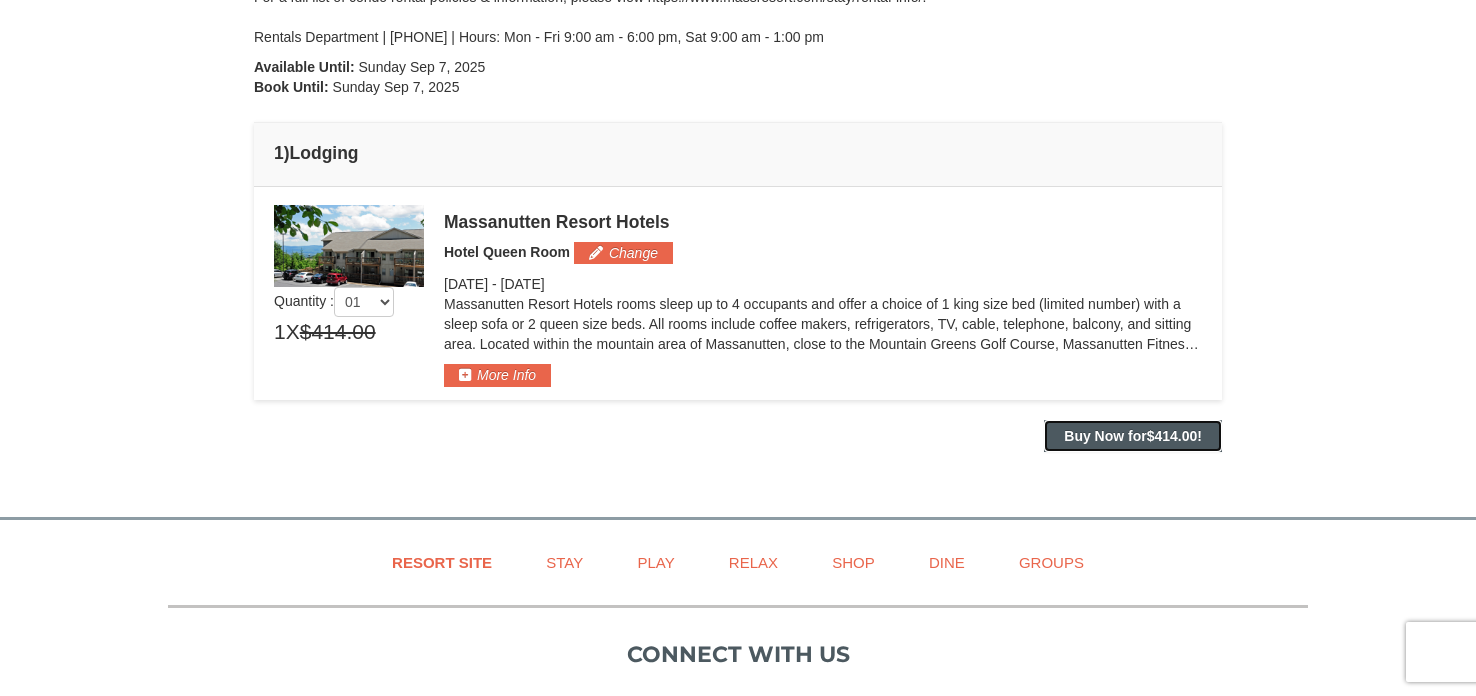 click on "Buy Now for
$414.00 !" at bounding box center [1133, 436] 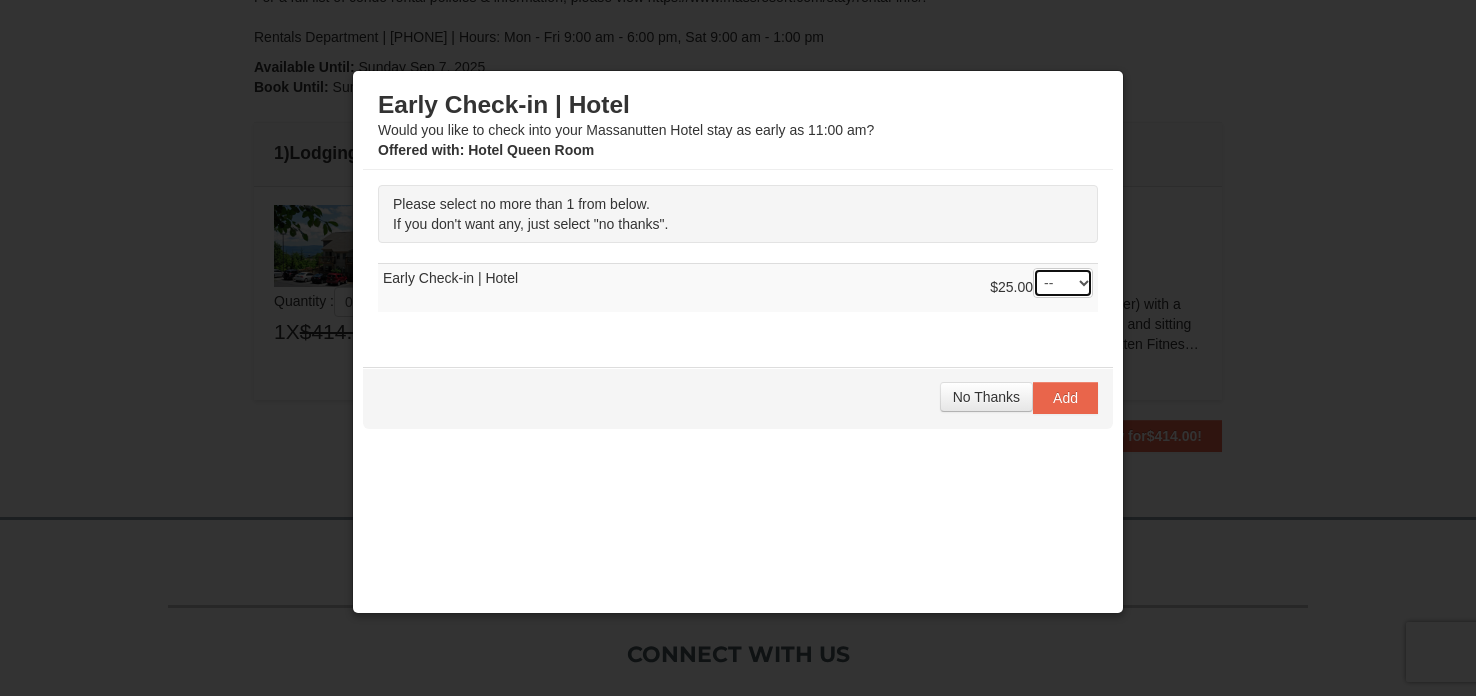 click on "--
01" at bounding box center [1063, 283] 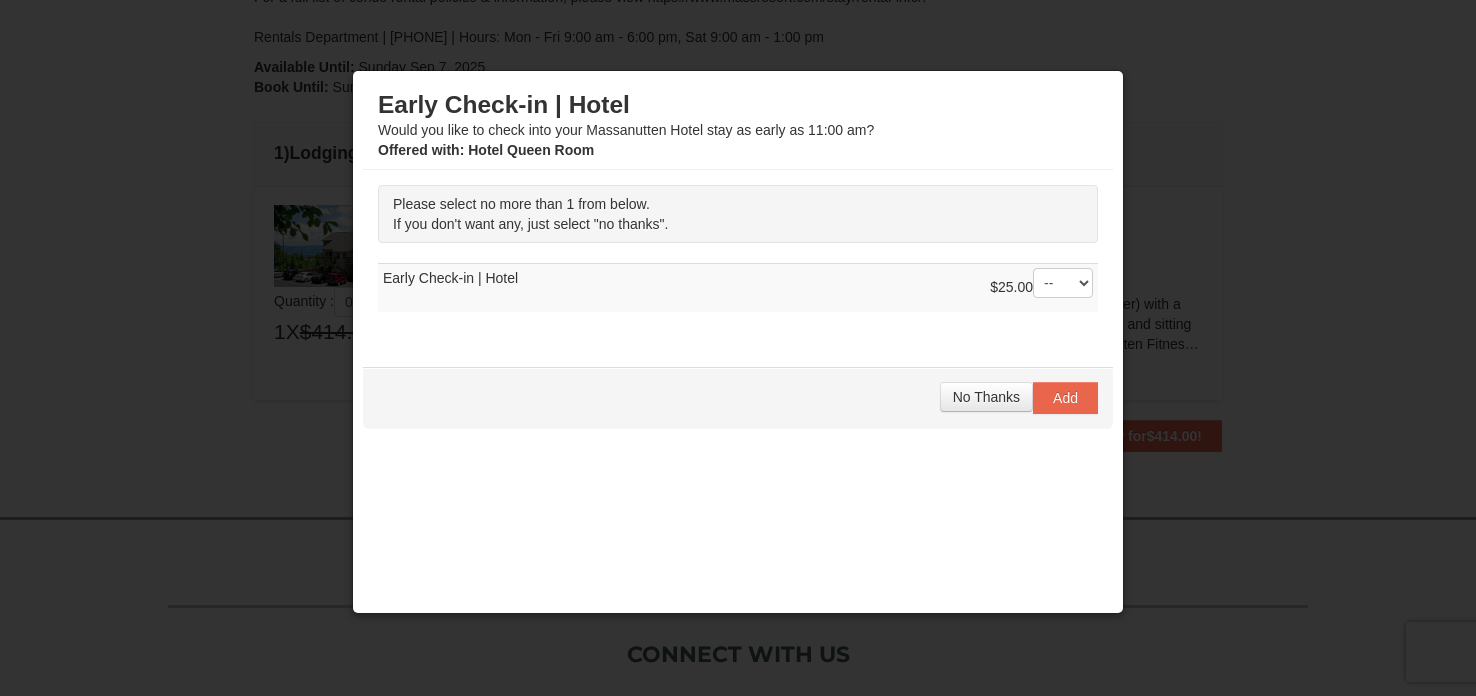 click on "Please select no more than 1 from below.
If you don't want any, just select "no thanks".
$25.00
--" at bounding box center (738, 248) 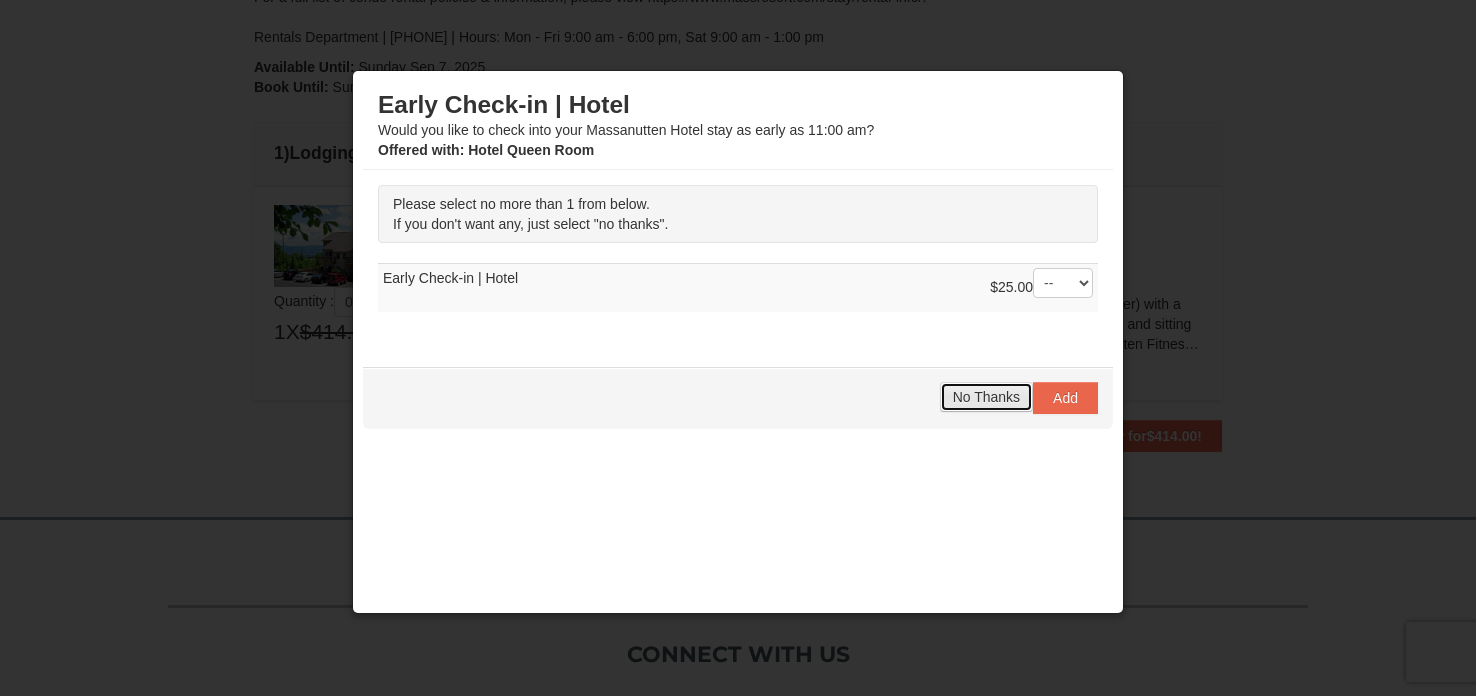 click on "No Thanks" at bounding box center (986, 397) 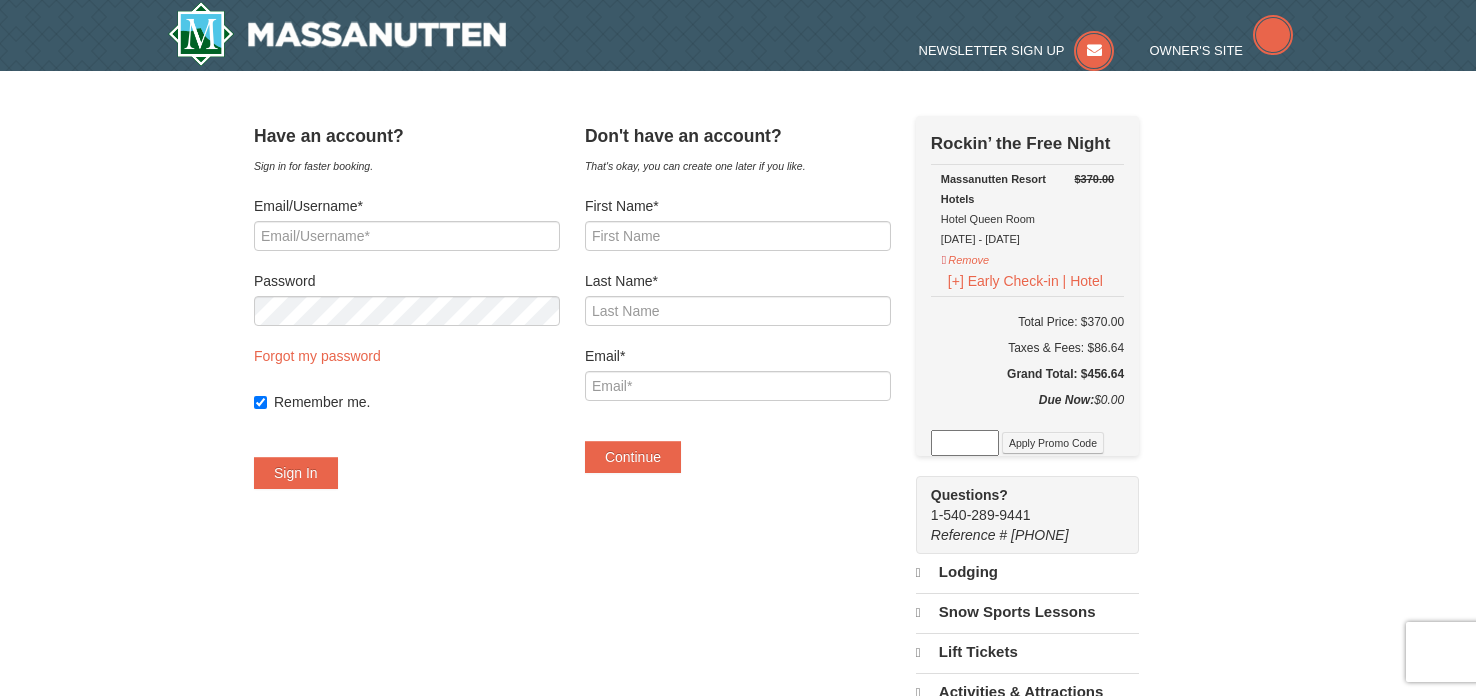 scroll, scrollTop: 0, scrollLeft: 0, axis: both 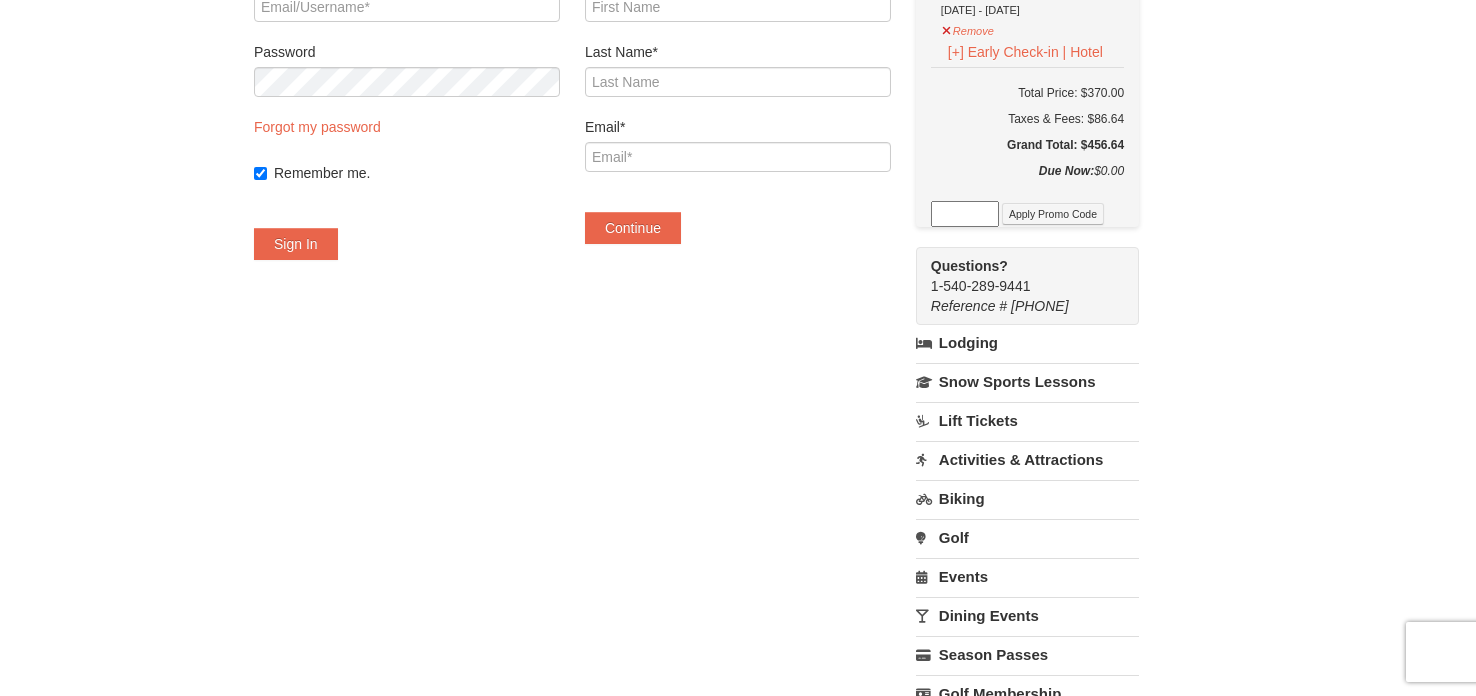 click on "Activities & Attractions" at bounding box center [1027, 459] 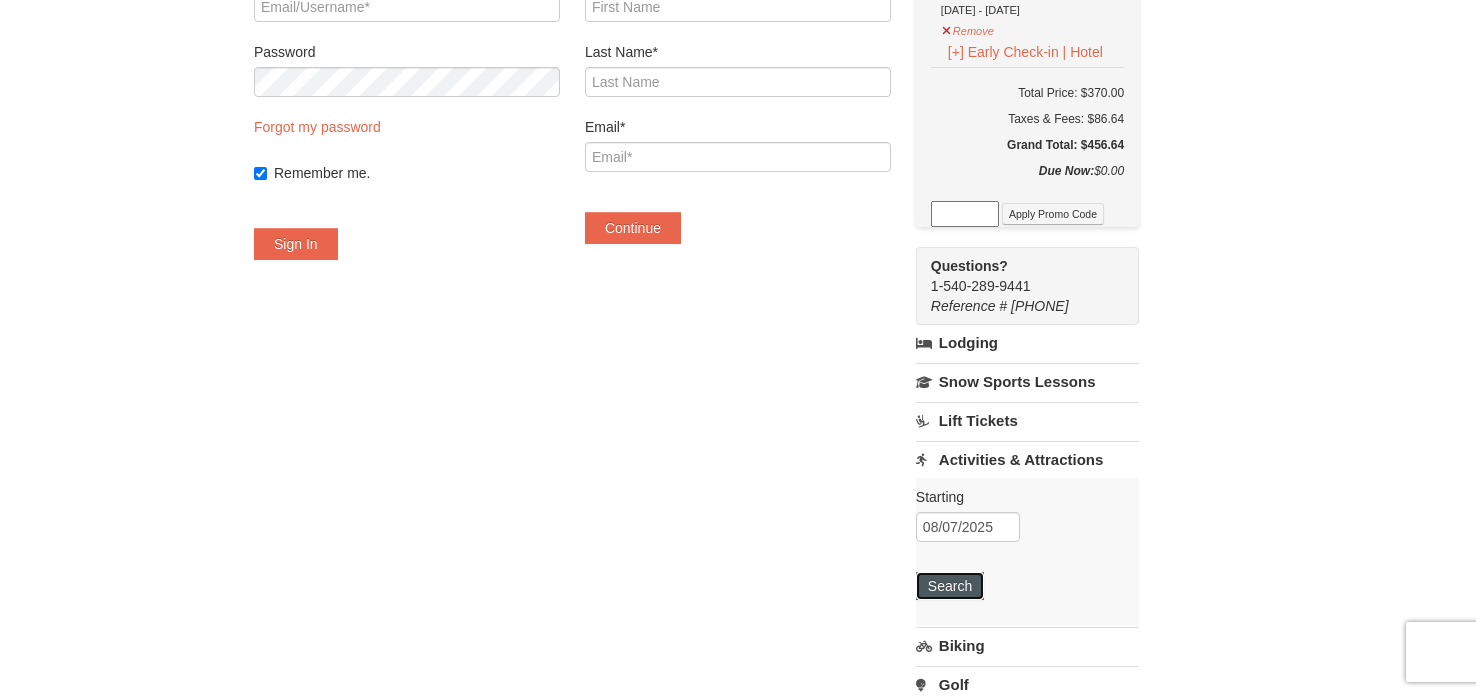 click on "Search" at bounding box center (950, 586) 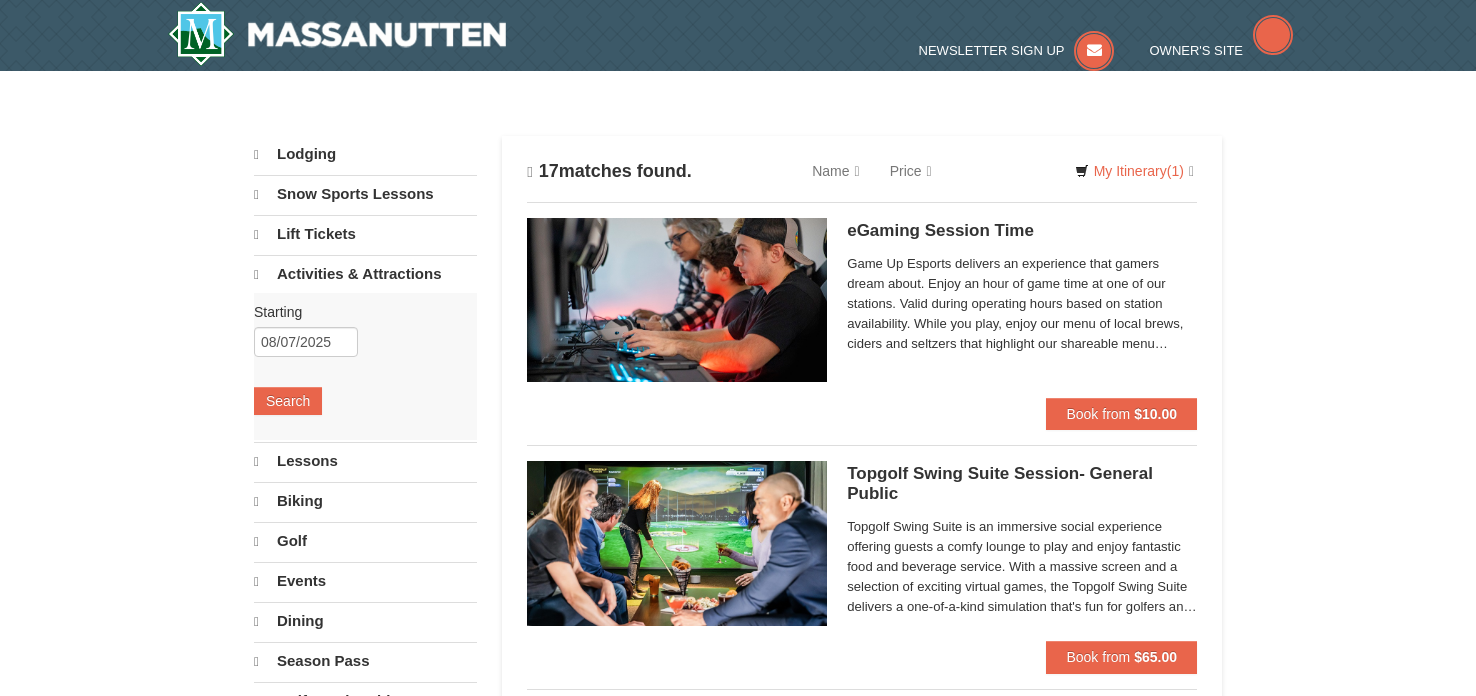 scroll, scrollTop: 0, scrollLeft: 0, axis: both 